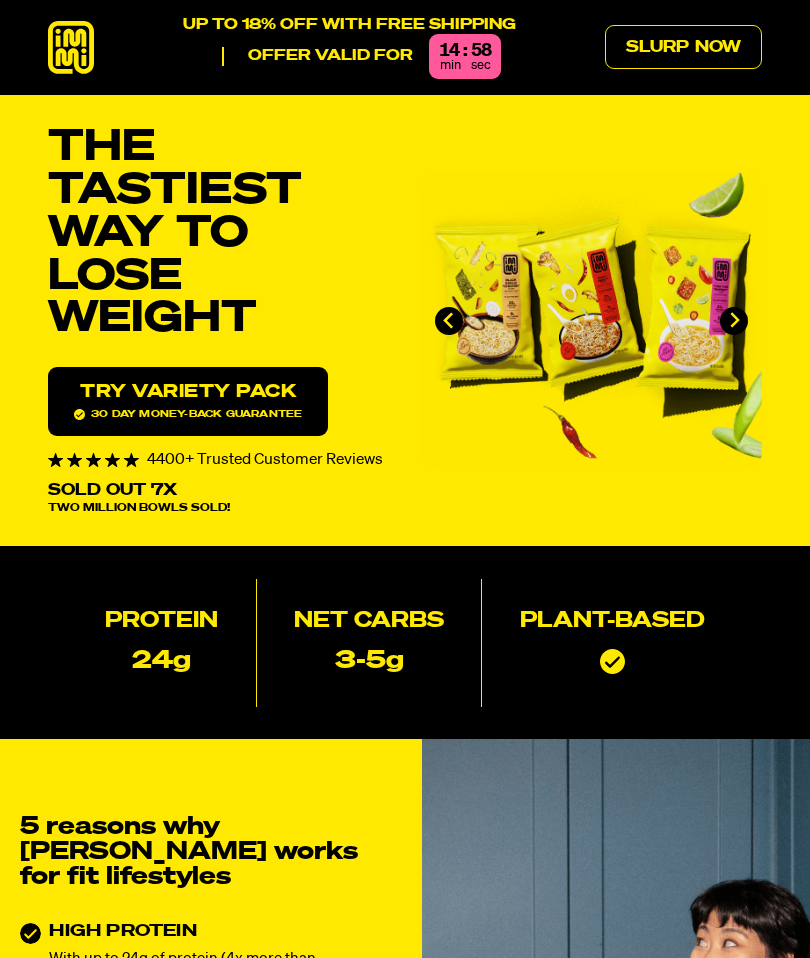 scroll, scrollTop: 0, scrollLeft: 0, axis: both 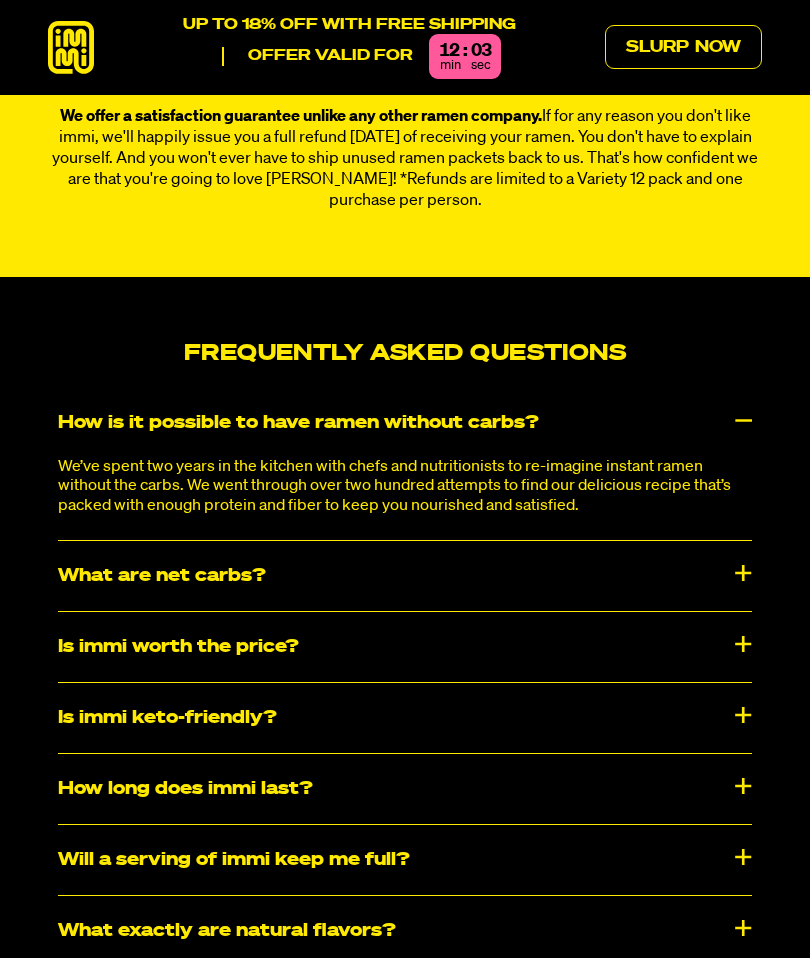 click on "Is immi keto-friendly?" at bounding box center (405, 718) 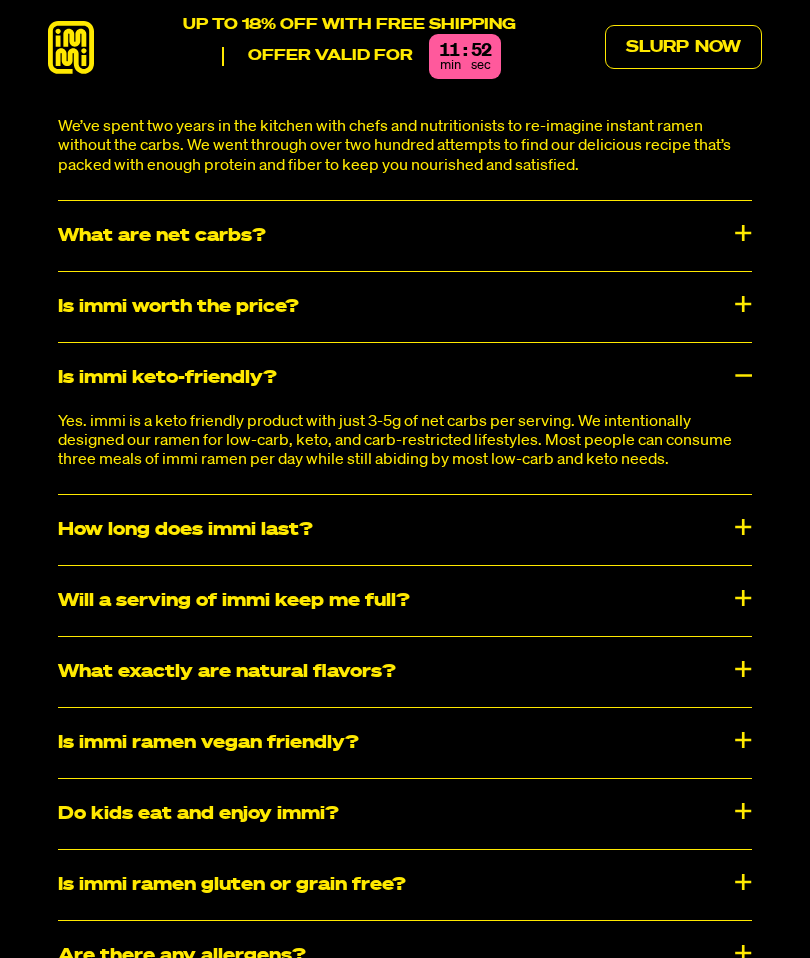 scroll, scrollTop: 8861, scrollLeft: 0, axis: vertical 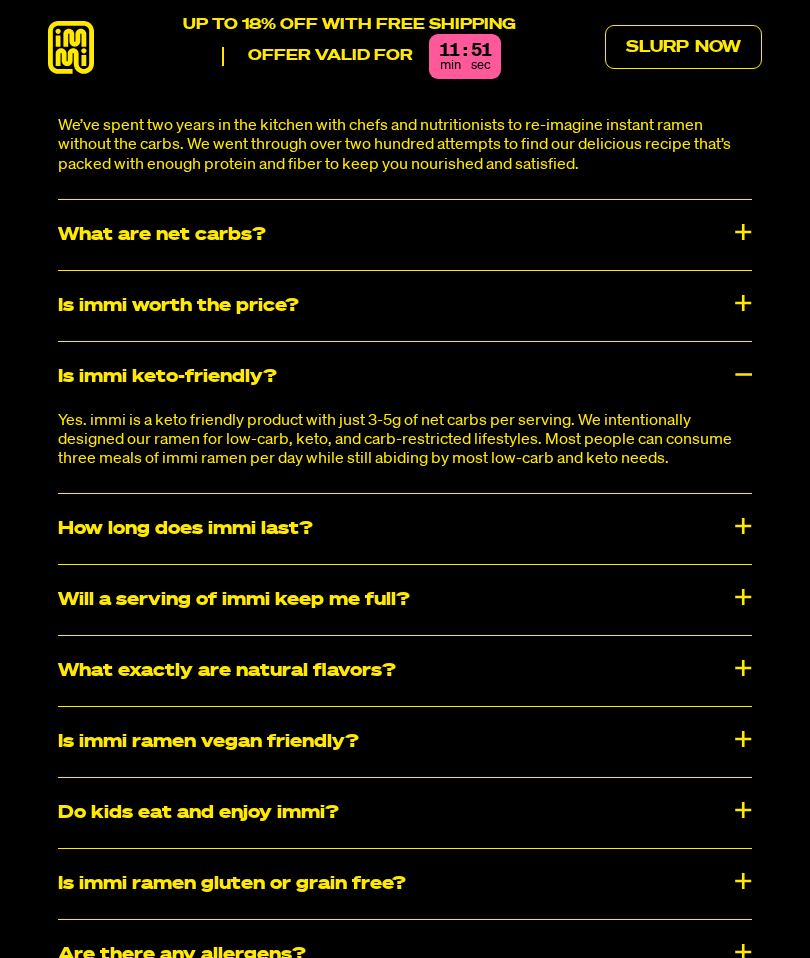 click on "How long does immi last?" at bounding box center (405, 529) 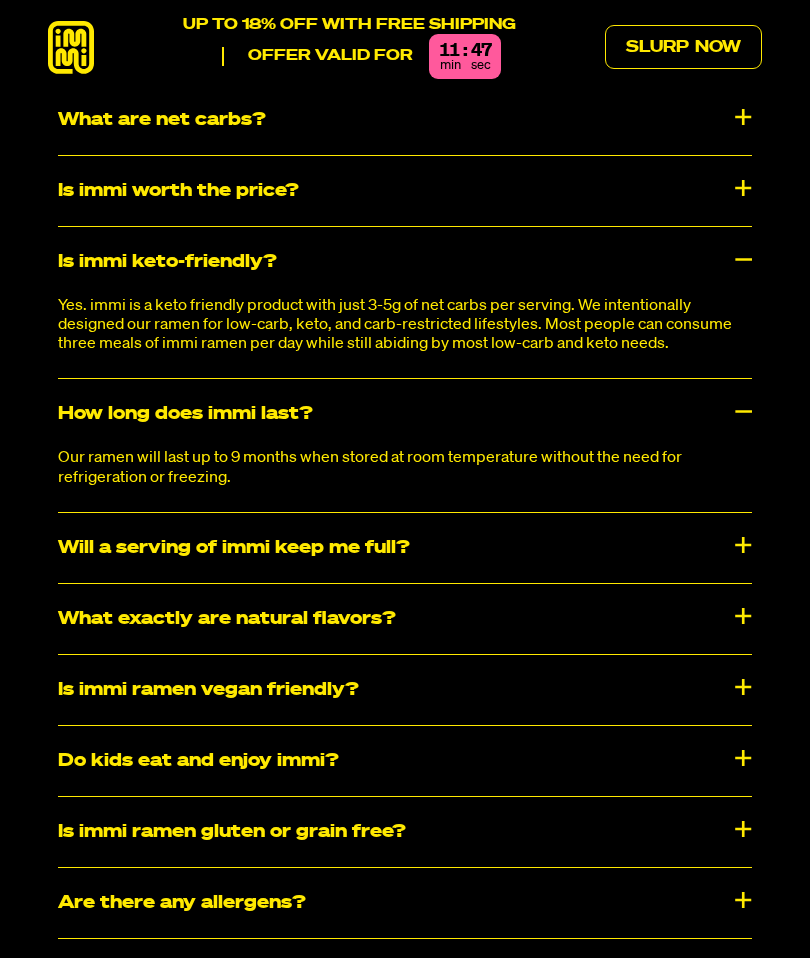 scroll, scrollTop: 8979, scrollLeft: 0, axis: vertical 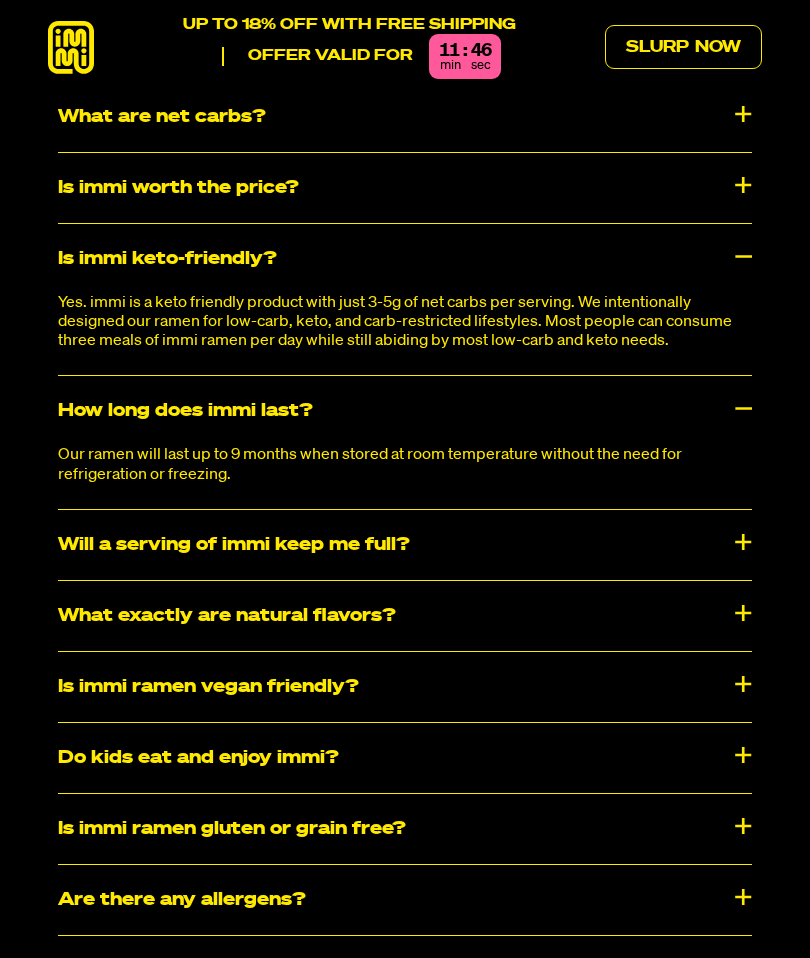 click on "Will a serving of immi keep me full?" at bounding box center [405, 545] 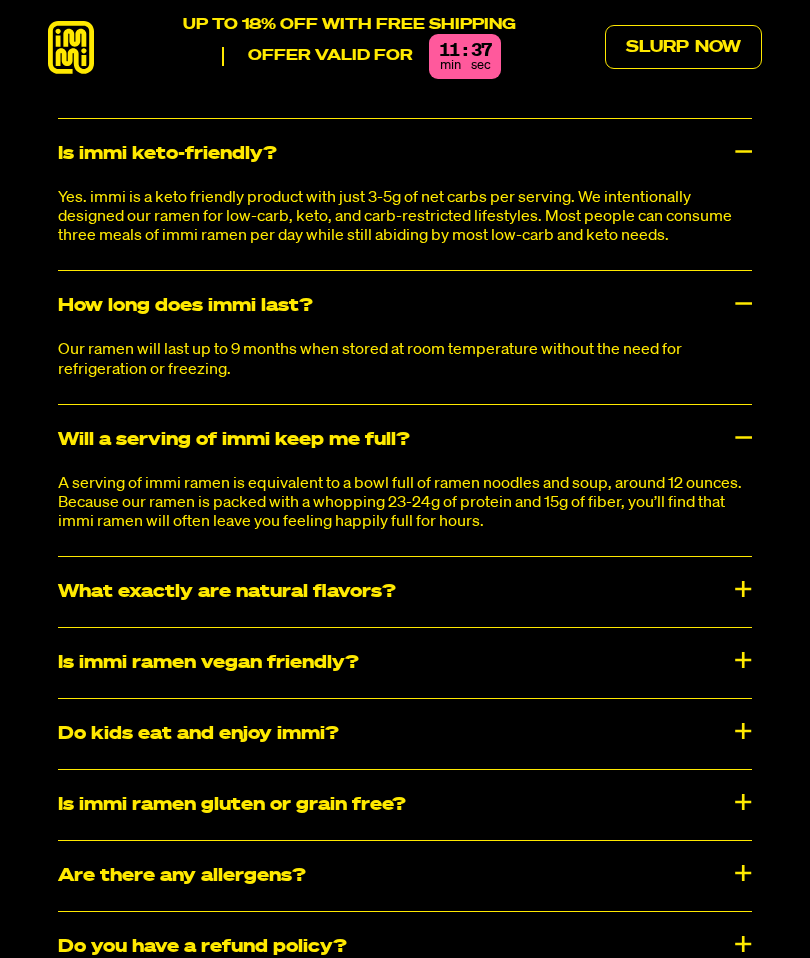 scroll, scrollTop: 9085, scrollLeft: 0, axis: vertical 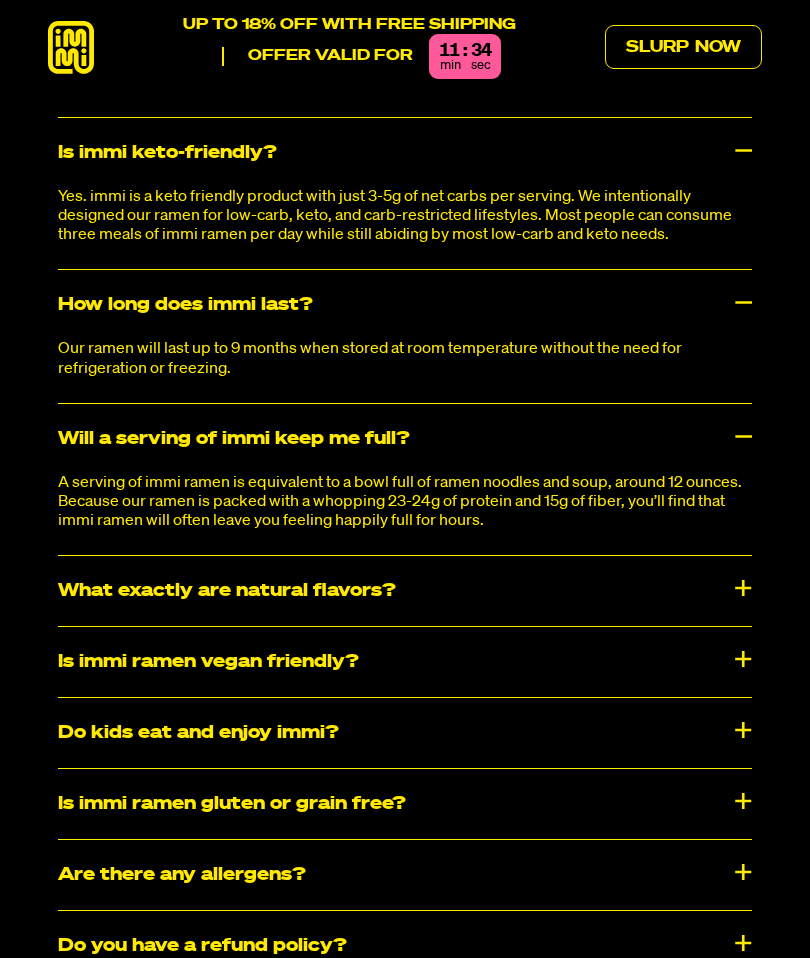 click on "Is immi ramen vegan friendly?" at bounding box center [405, 662] 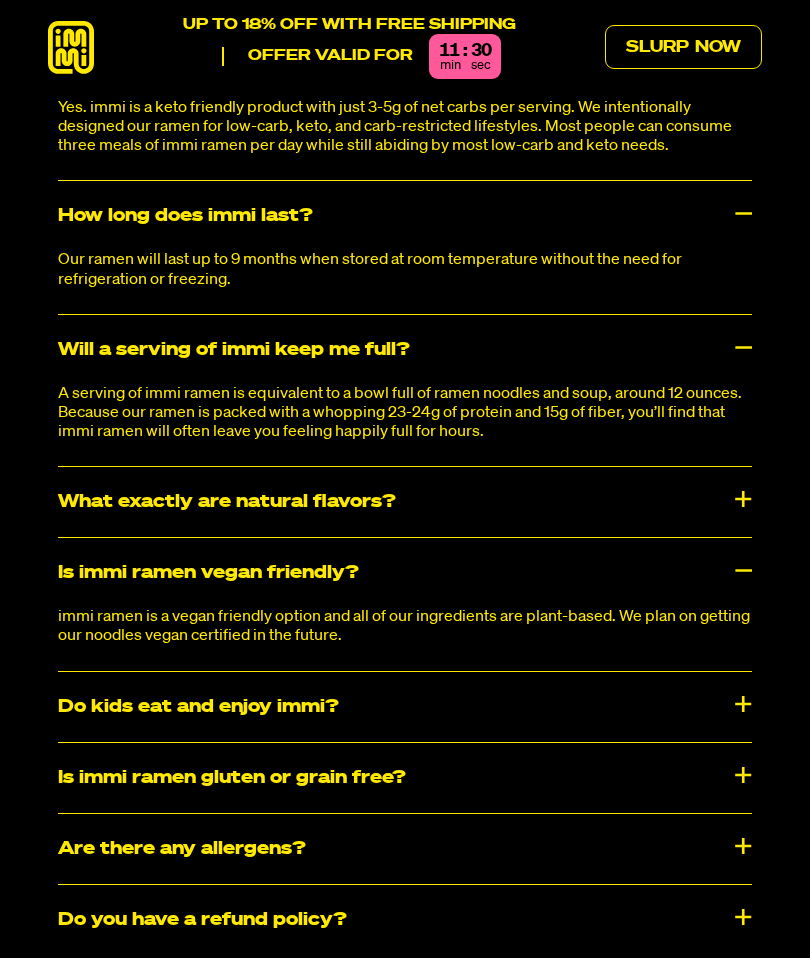 scroll, scrollTop: 9176, scrollLeft: 0, axis: vertical 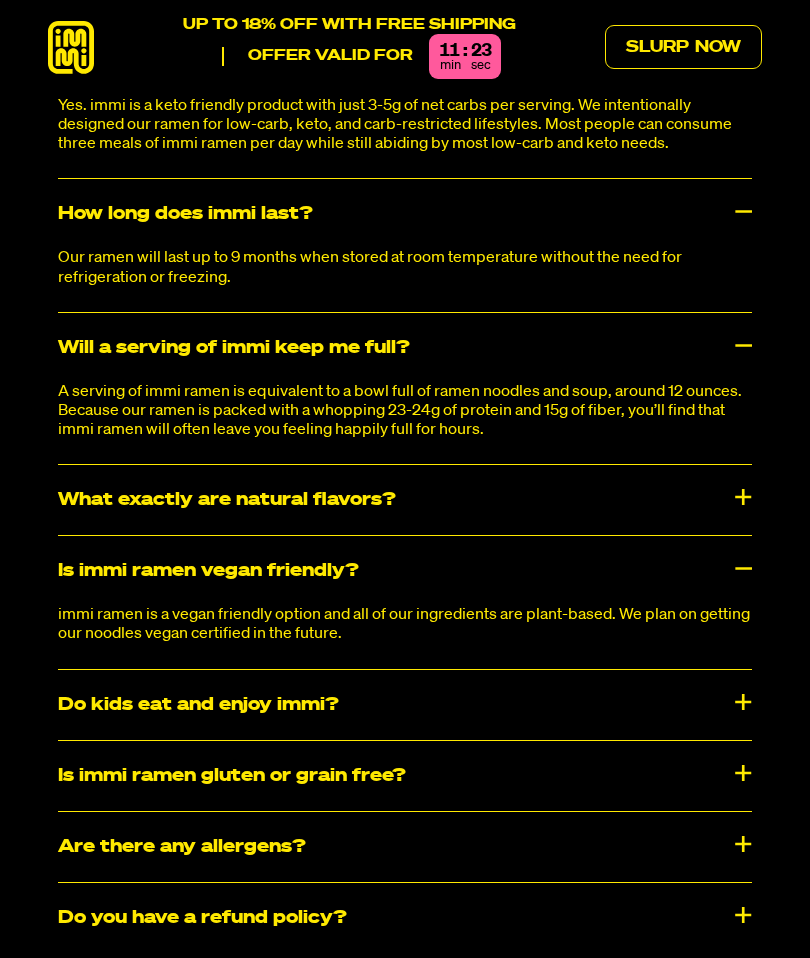 click on "Is immi ramen gluten or grain free?" at bounding box center (405, 776) 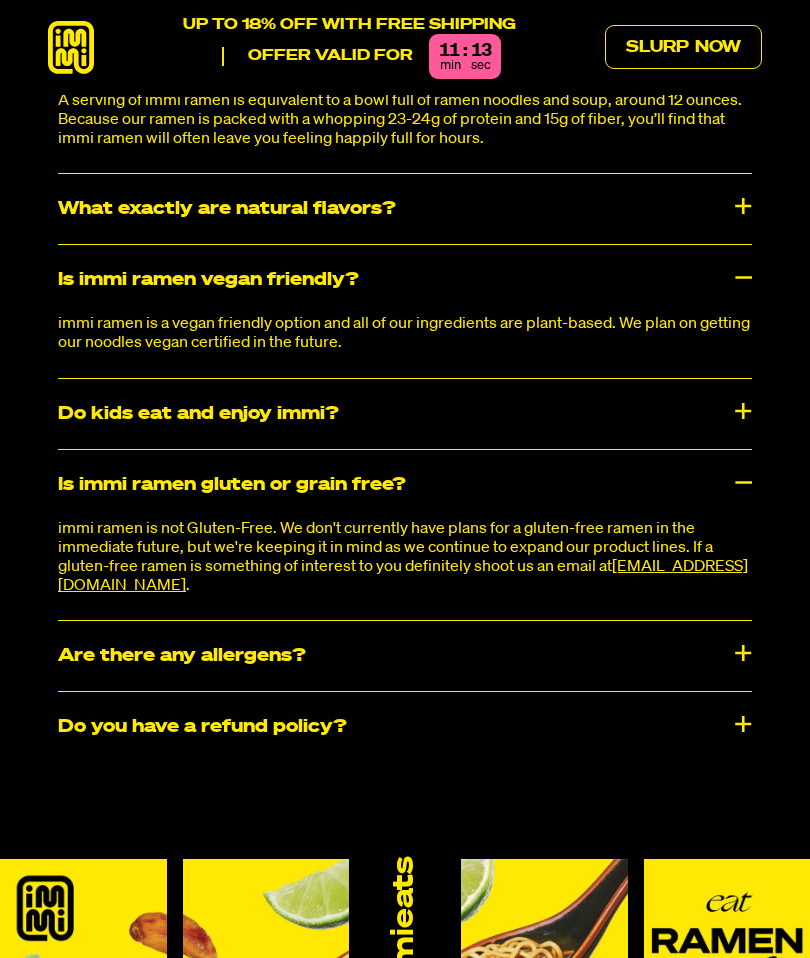 scroll, scrollTop: 9471, scrollLeft: 0, axis: vertical 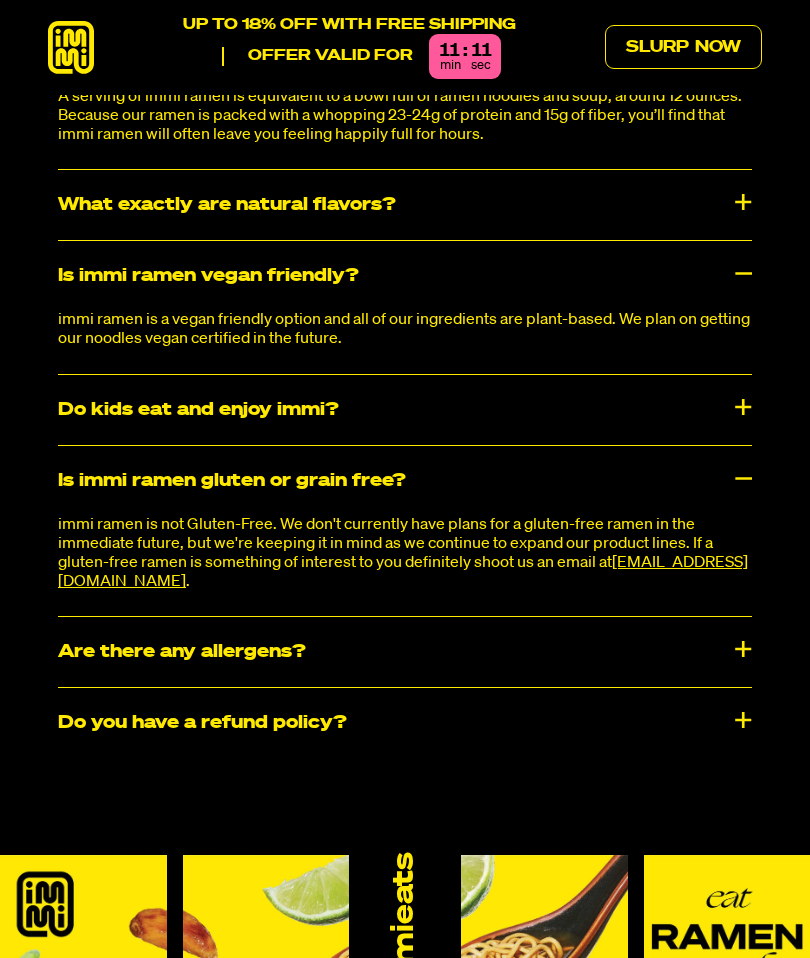 click on "​​Are there any allergens?" at bounding box center (405, 652) 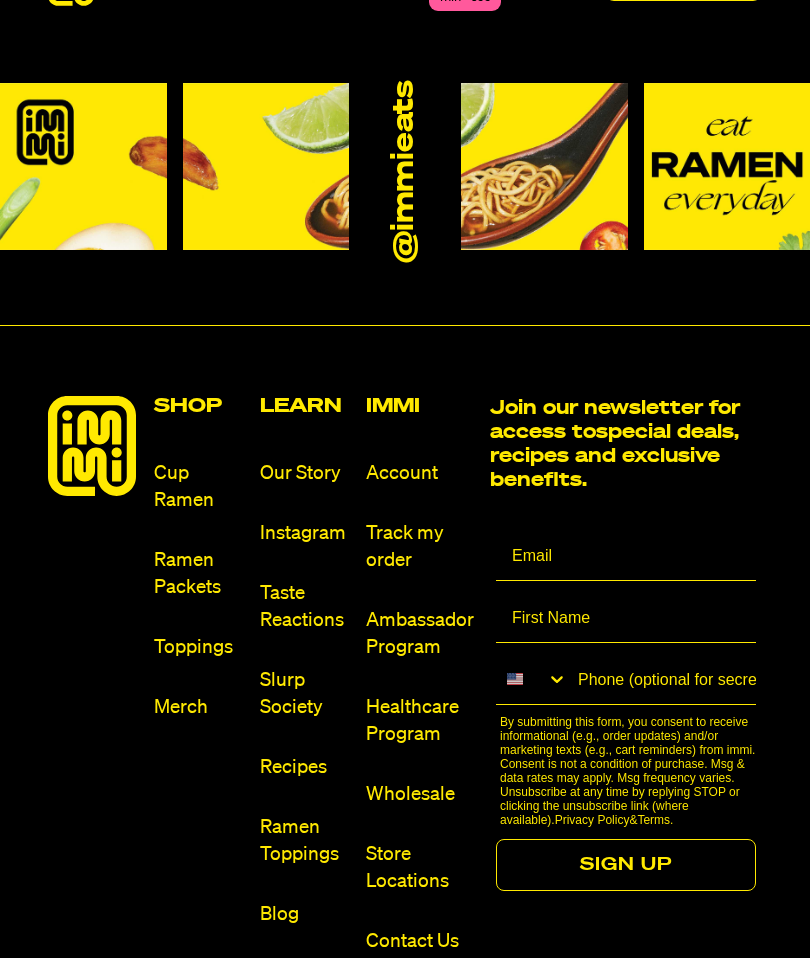 scroll, scrollTop: 10520, scrollLeft: 0, axis: vertical 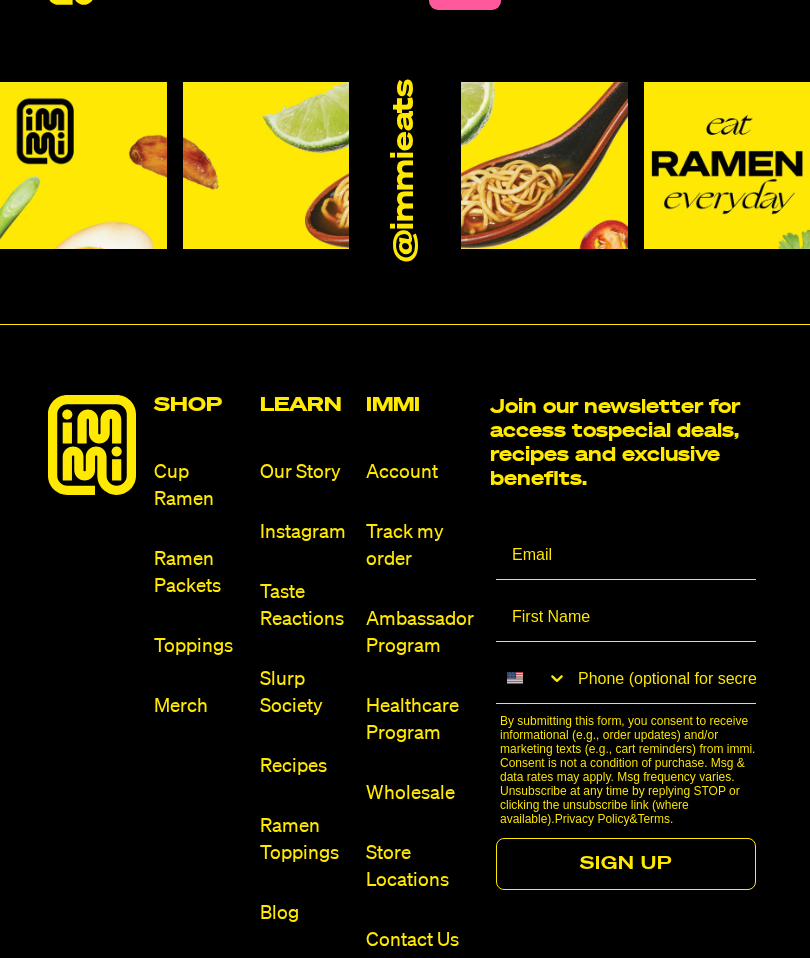 click on "Ramen Toppings" at bounding box center [305, 840] 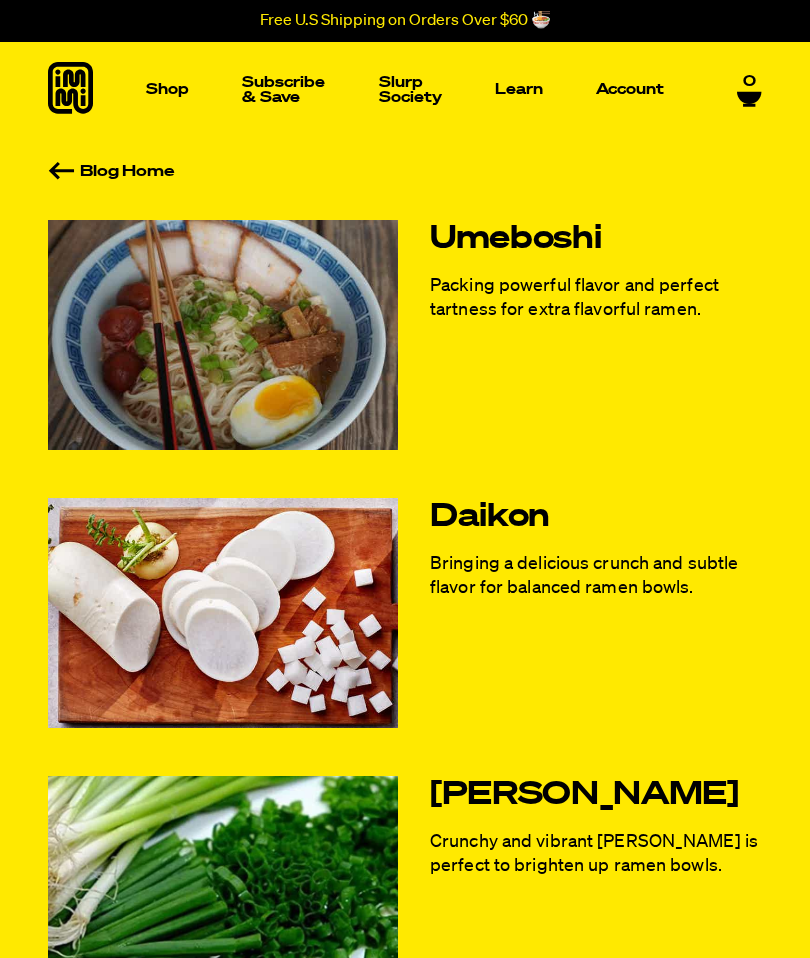 scroll, scrollTop: 0, scrollLeft: 0, axis: both 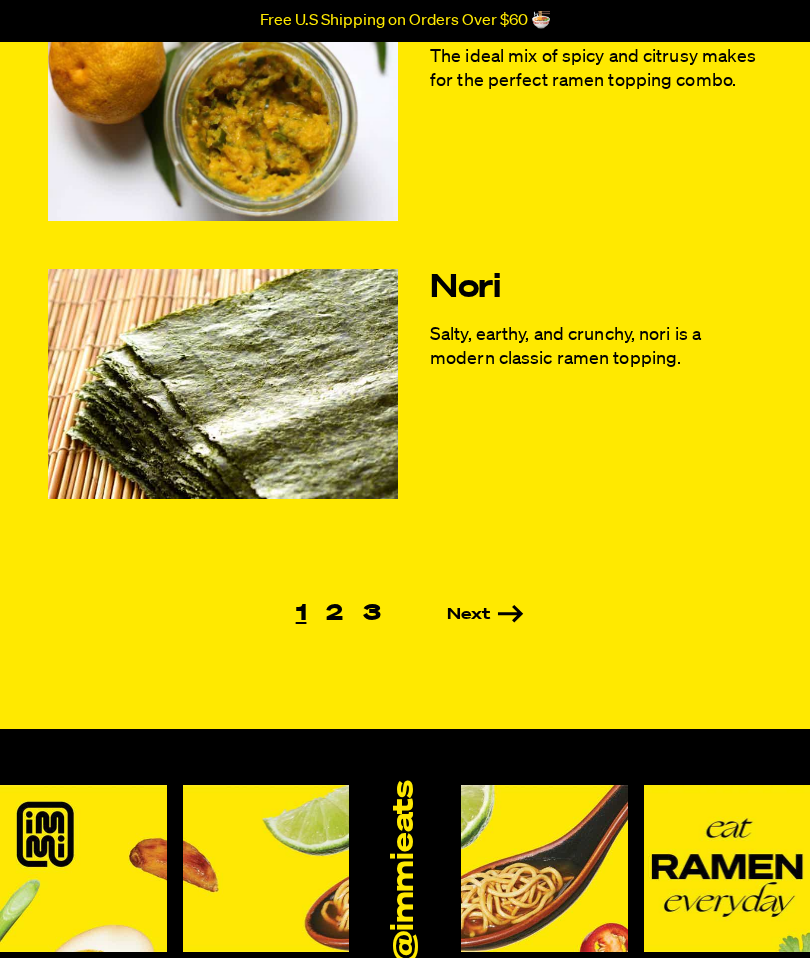click on "2" at bounding box center (334, 614) 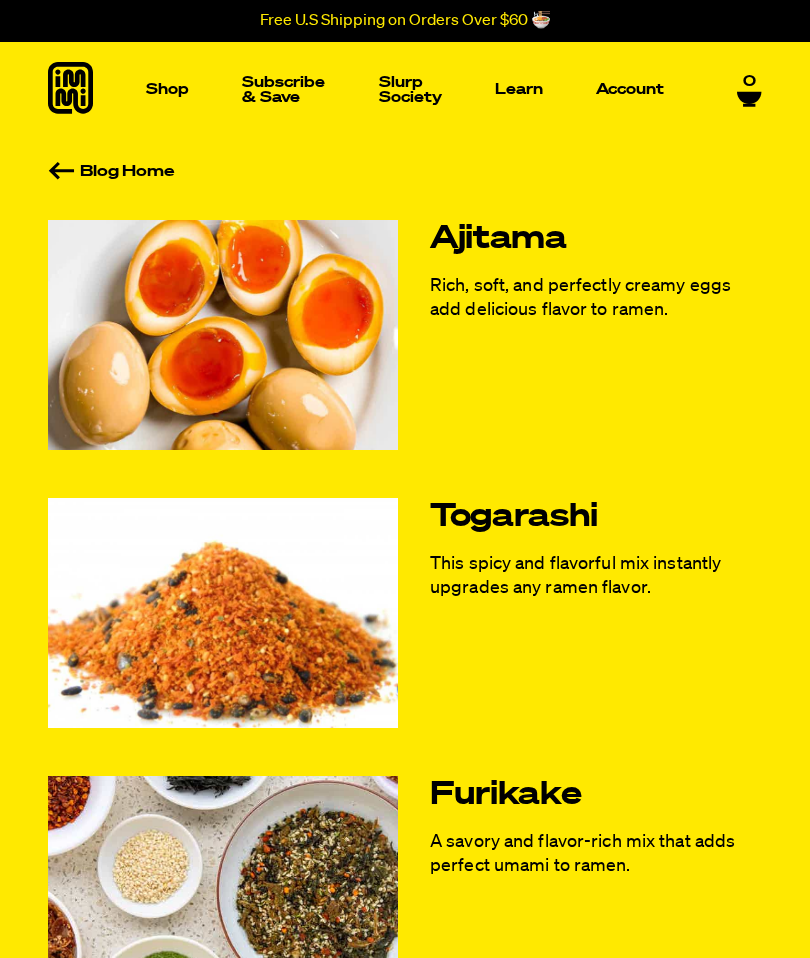 scroll, scrollTop: 0, scrollLeft: 0, axis: both 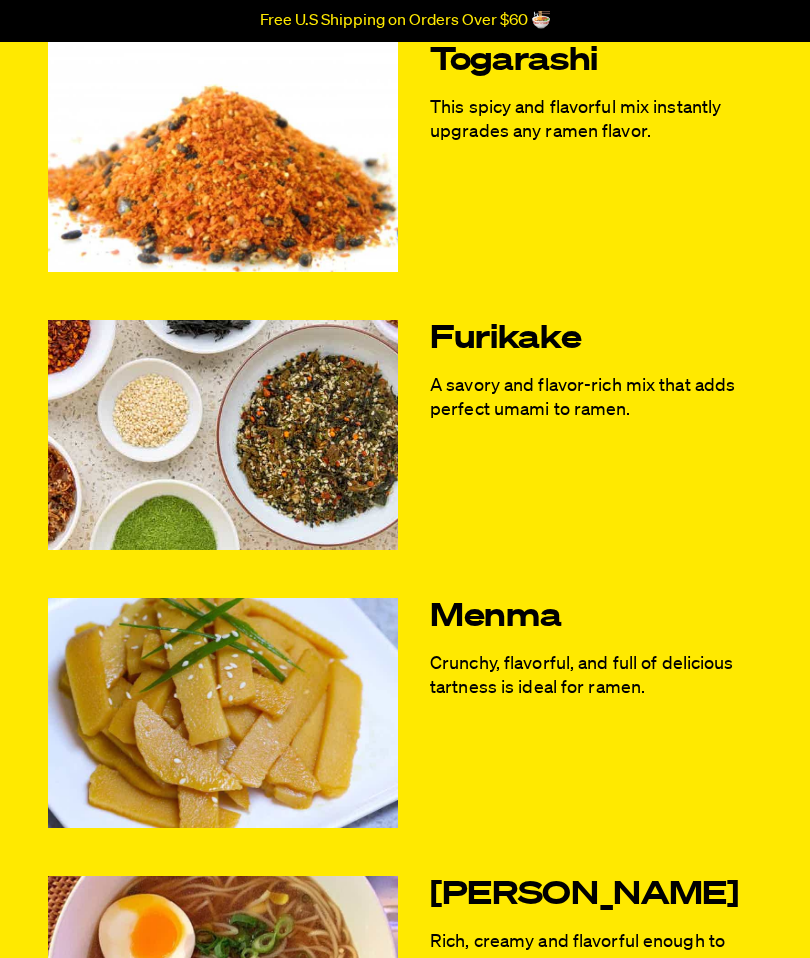 click on "Ajitama
Rich, soft, and perfectly creamy eggs add delicious flavor to ramen.
Togarashi
This spicy and flavorful mix instantly upgrades any ramen flavor.
Furikake
A savory and flavor-rich mix that adds perfect umami to ramen.
Menma
Crunchy, flavorful, and full of delicious tartness is ideal for ramen.
Ajitsuke Tamago
Rich, creamy and flavorful enough to brighten up all ramen bowls.
Posts navigation
Prev
1
2
3
Next" at bounding box center [405, 498] 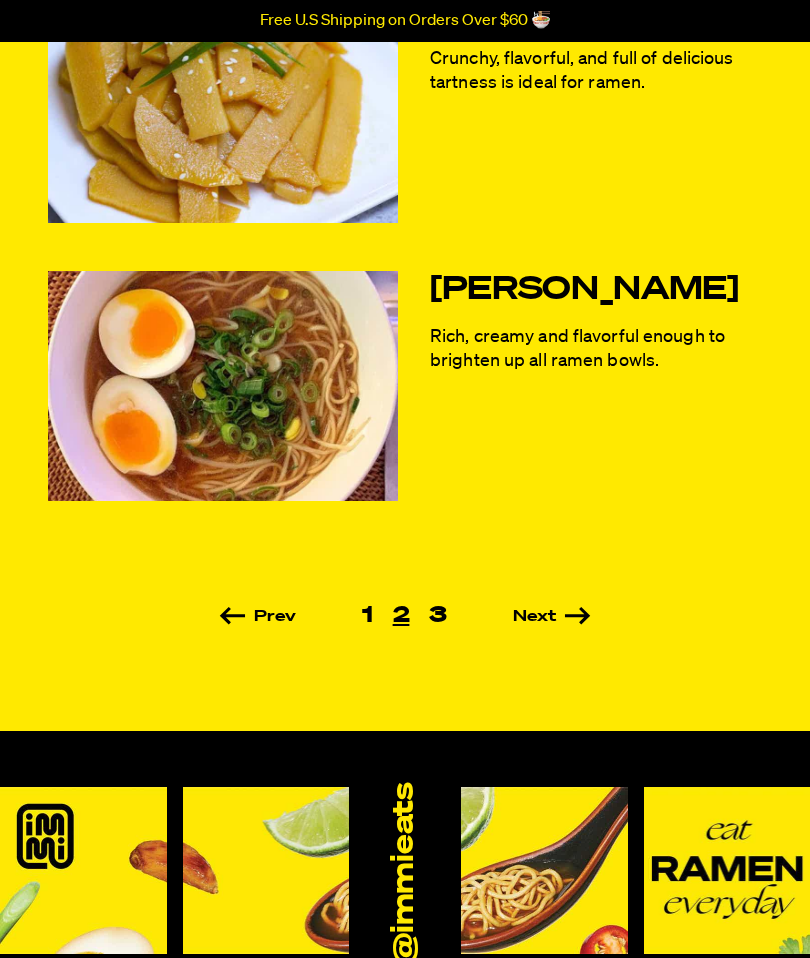 scroll, scrollTop: 1061, scrollLeft: 0, axis: vertical 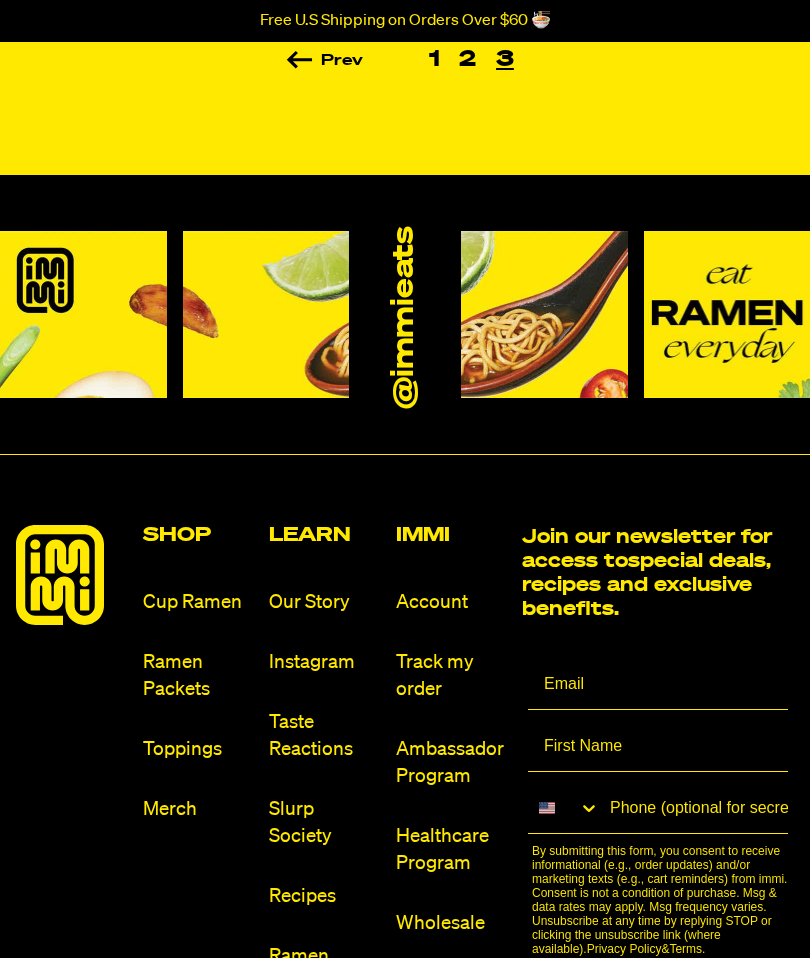 click on "Shop
Cup Ramen
Ramen Packets
Toppings
Merch
Learn
Our Story
Instagram
Taste Reactions
Slurp Society
Recipes
Ramen Toppings
Blog
FAQ
Immi
Account
Track my order
Ambassador Program
Healthcare Program
Wholesale
Store Locations Contact Us  &" at bounding box center (405, 839) 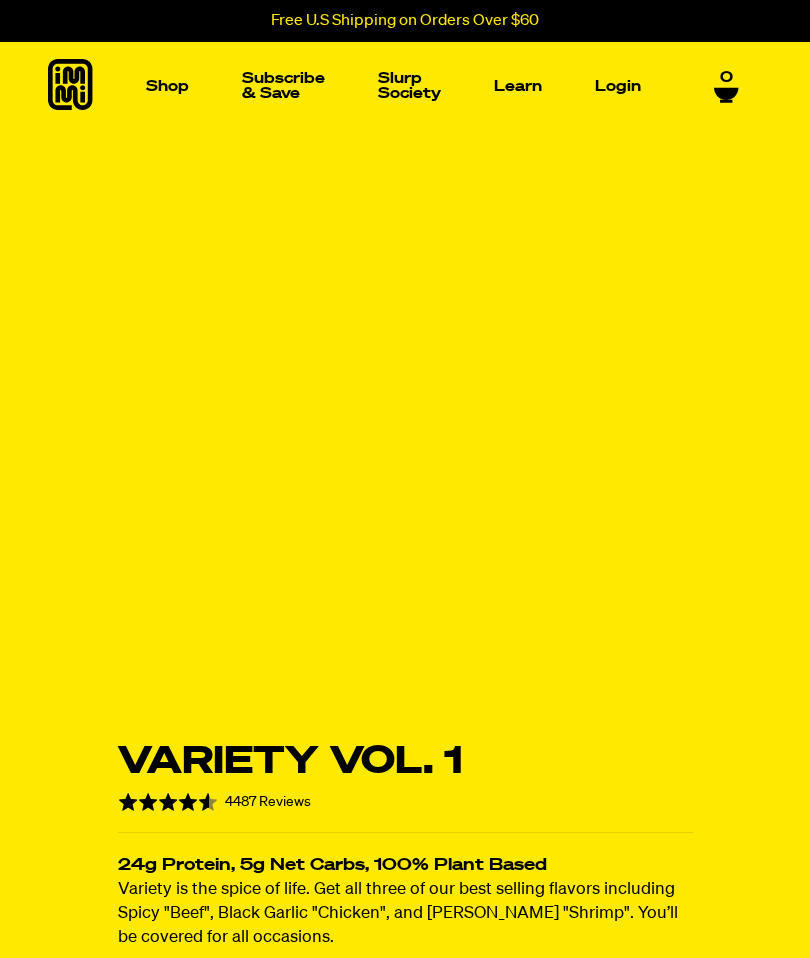 scroll, scrollTop: 0, scrollLeft: 0, axis: both 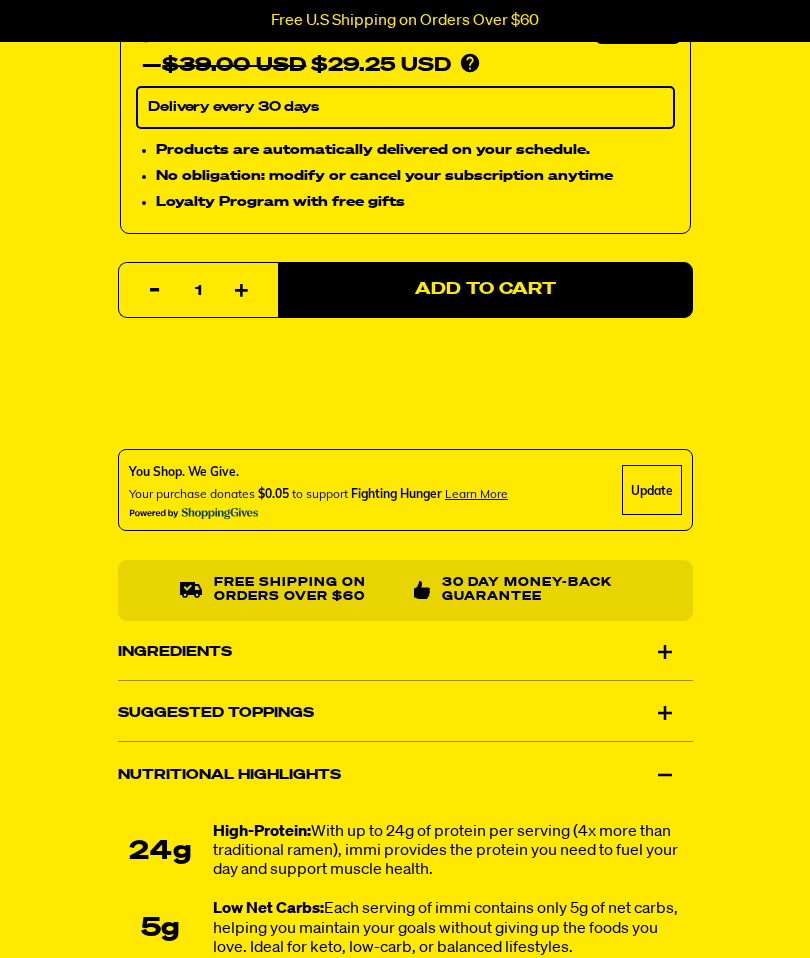 click on "Suggested Toppings" at bounding box center (405, 714) 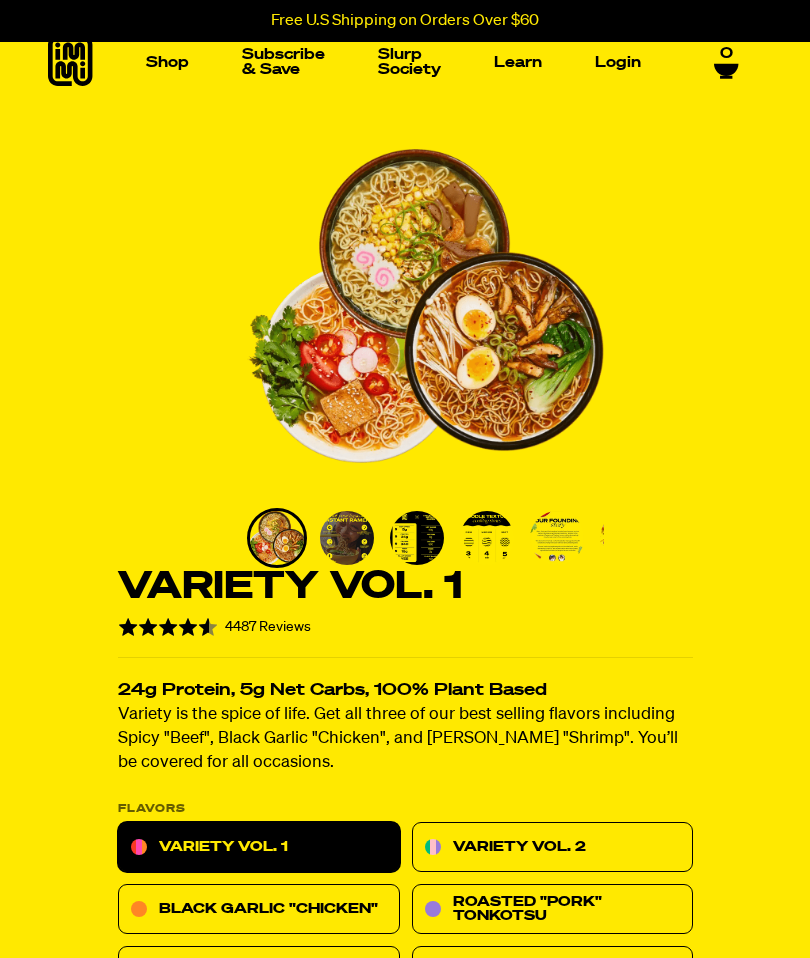 scroll, scrollTop: 0, scrollLeft: 0, axis: both 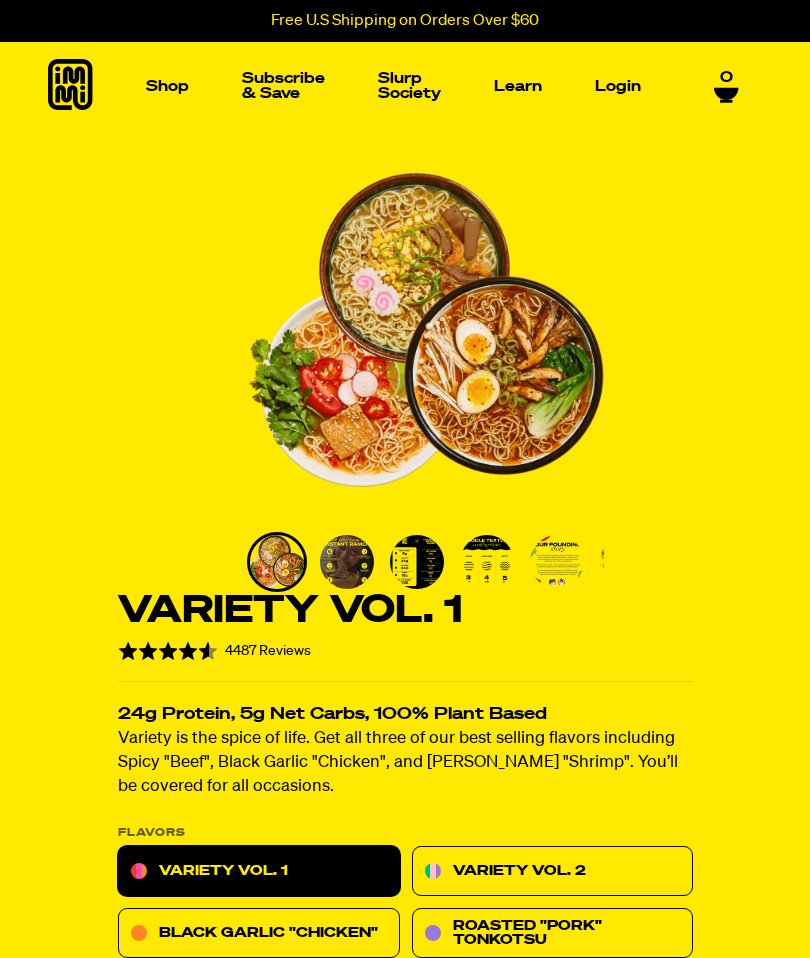click at bounding box center [305, 235] 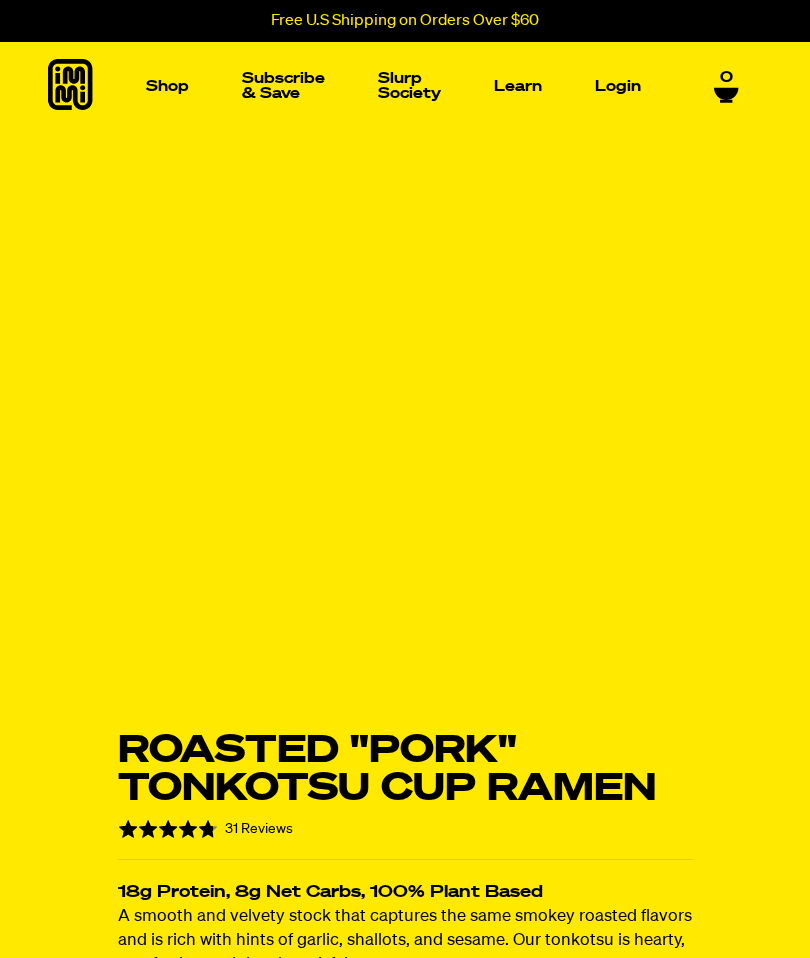 scroll, scrollTop: 43, scrollLeft: 0, axis: vertical 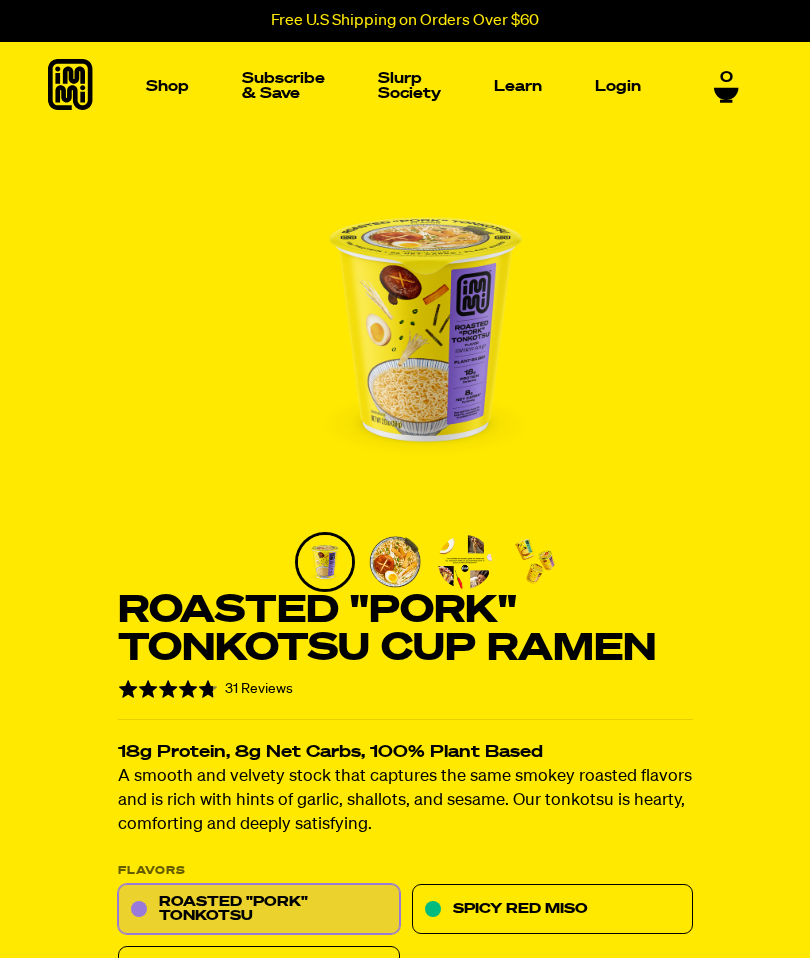 click at bounding box center [105, 235] 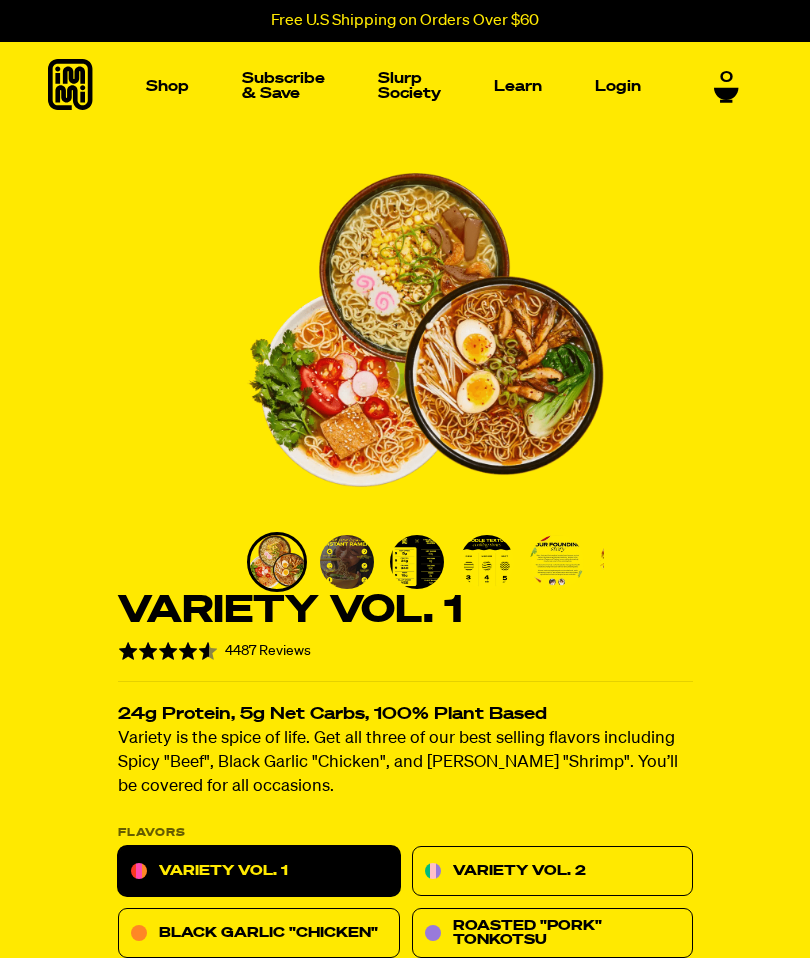 scroll, scrollTop: 0, scrollLeft: 0, axis: both 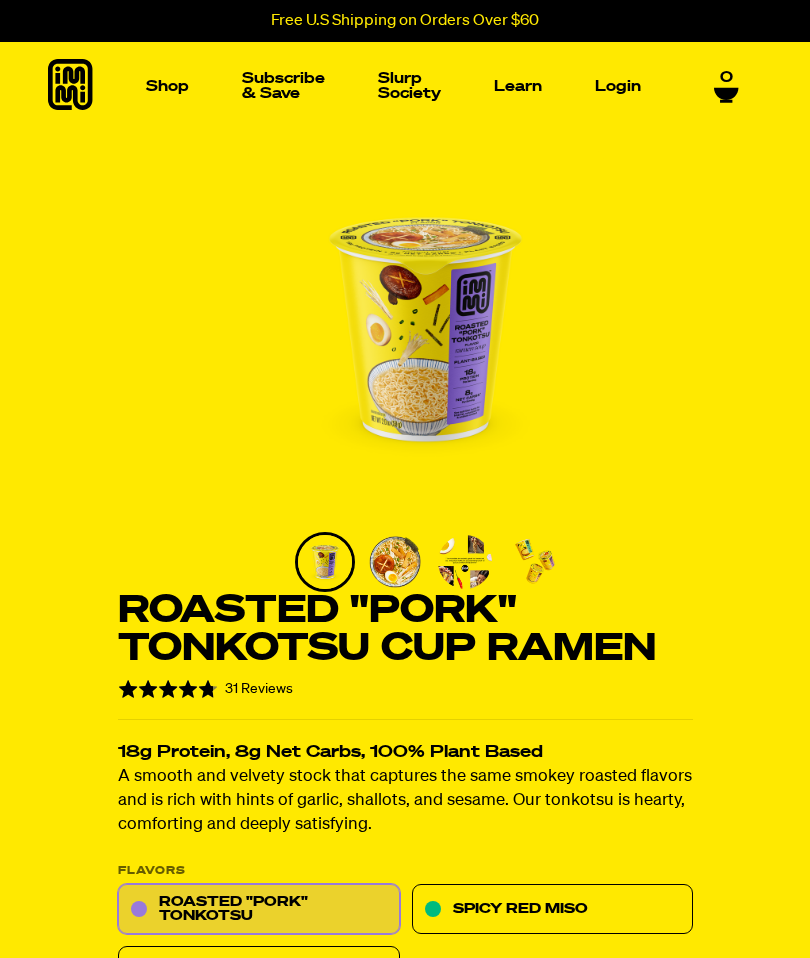 click at bounding box center [105, 235] 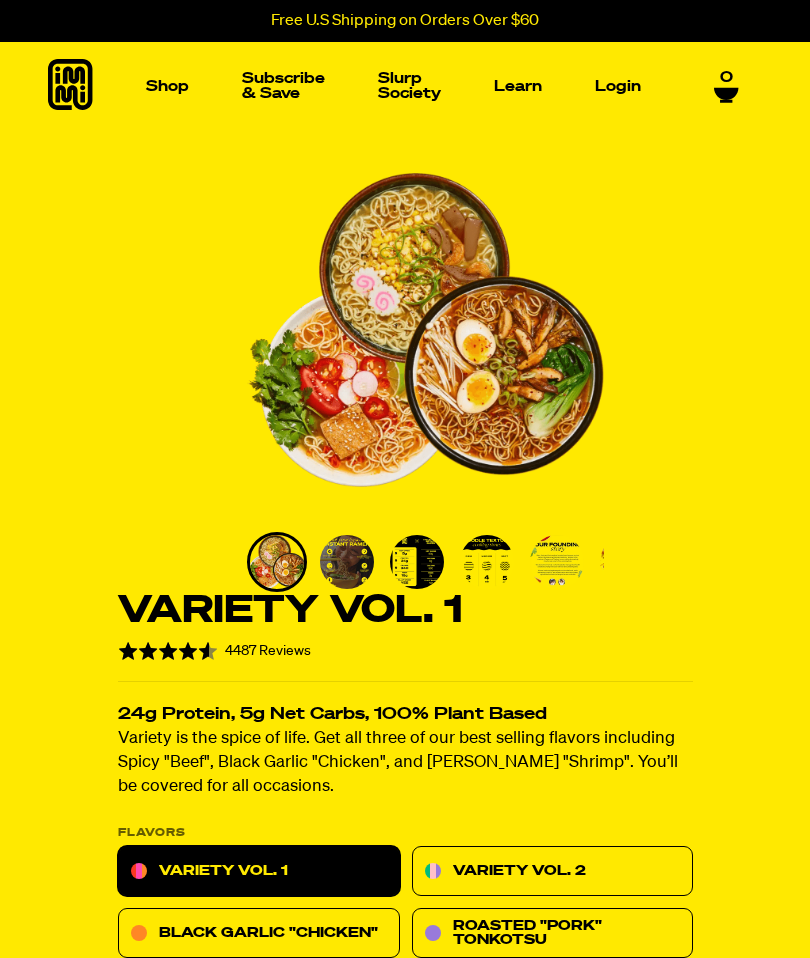 scroll, scrollTop: 0, scrollLeft: 0, axis: both 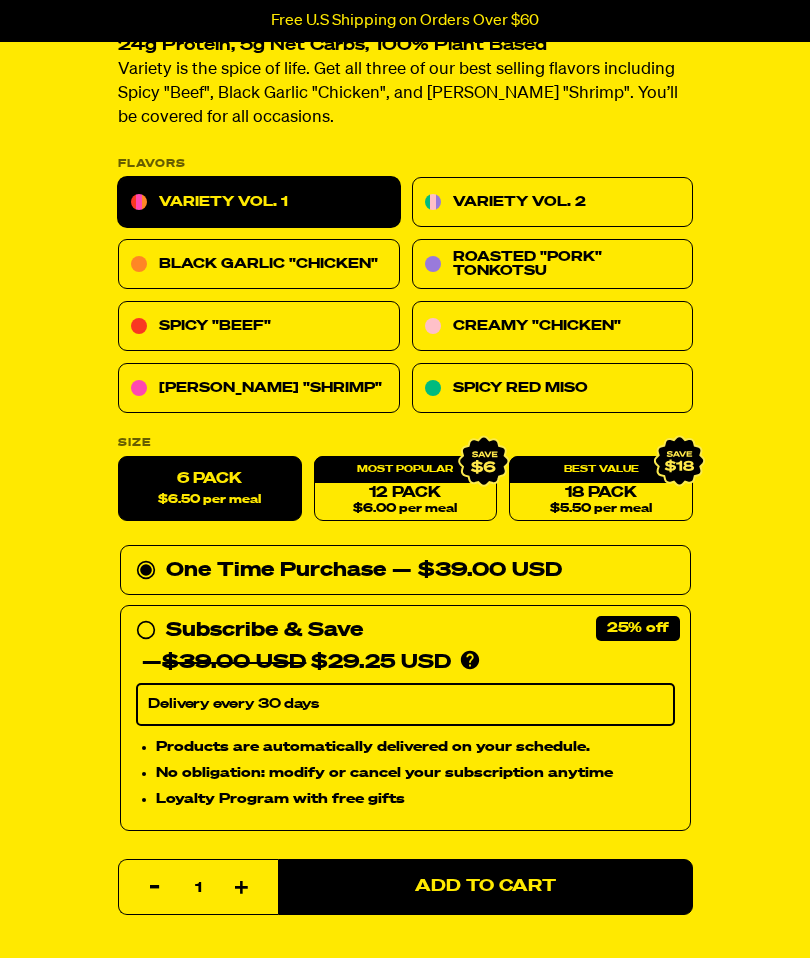 click on "Spicy Red Miso" at bounding box center [552, 389] 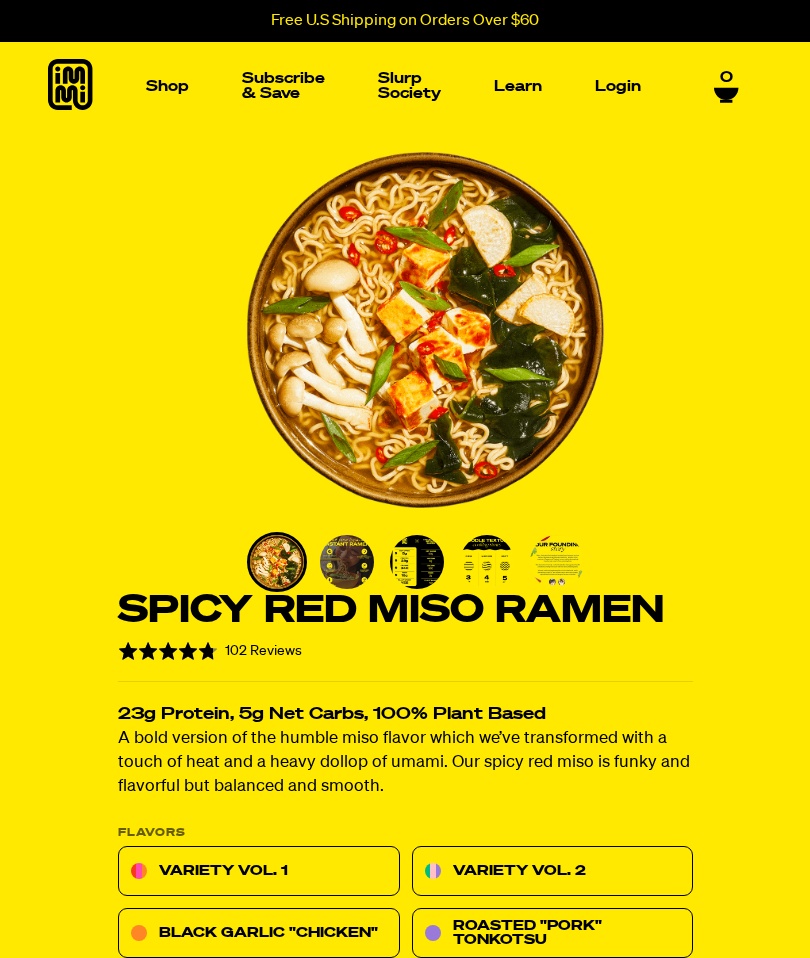 scroll, scrollTop: 0, scrollLeft: 0, axis: both 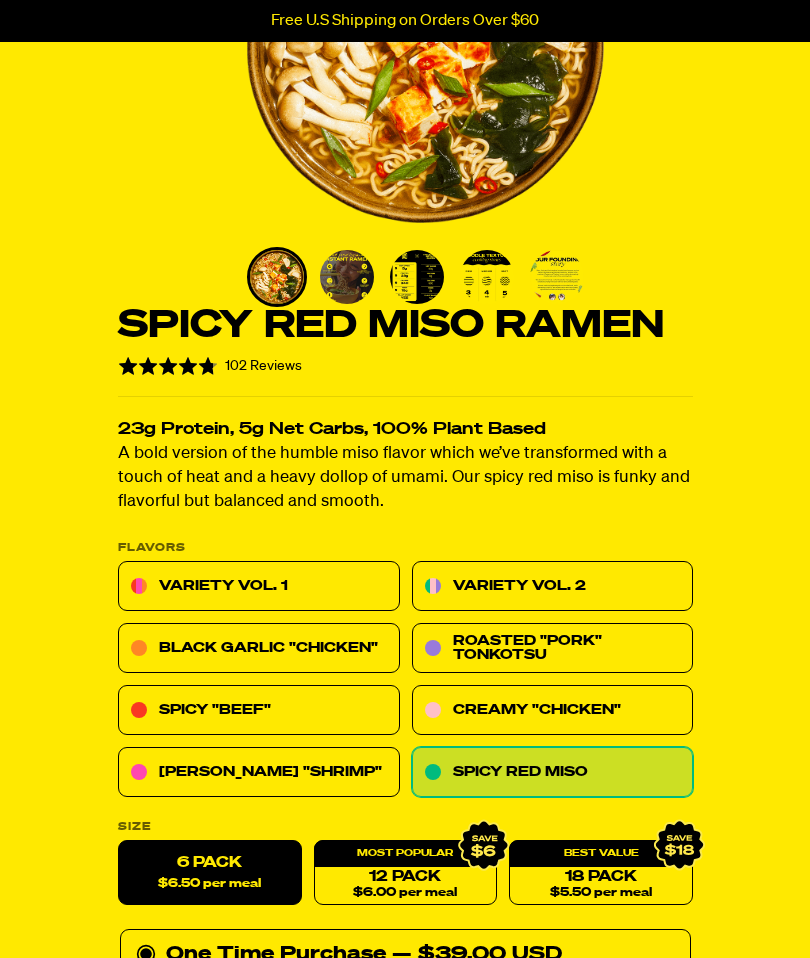 click on "Creamy "Chicken"" at bounding box center (552, 711) 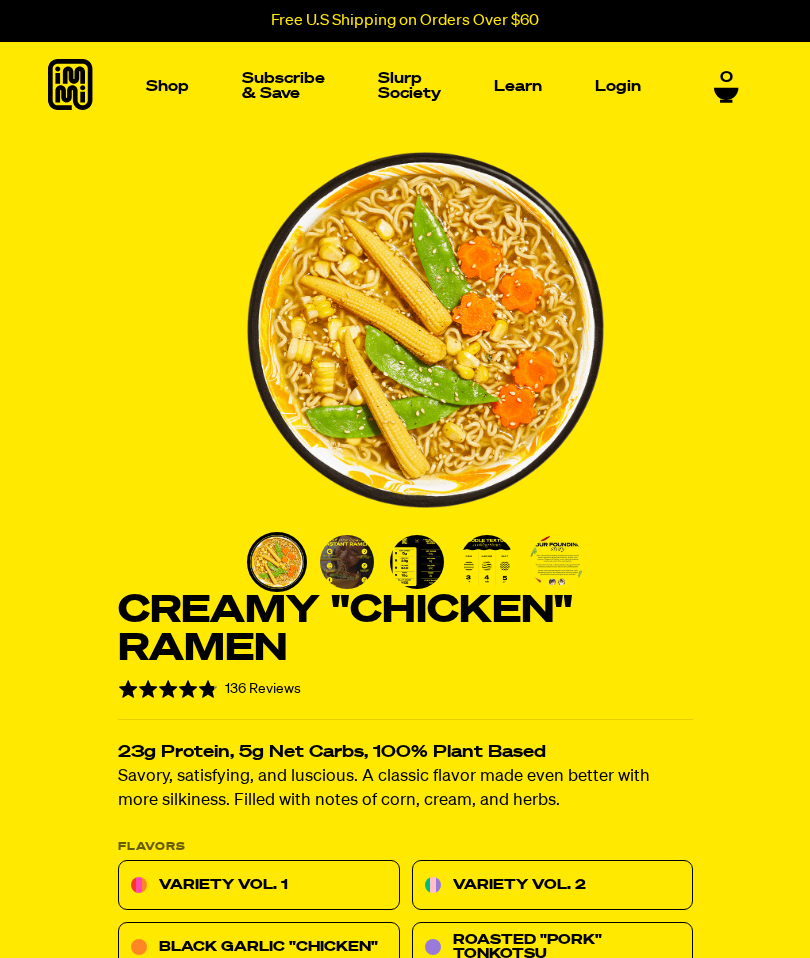 scroll, scrollTop: 0, scrollLeft: 0, axis: both 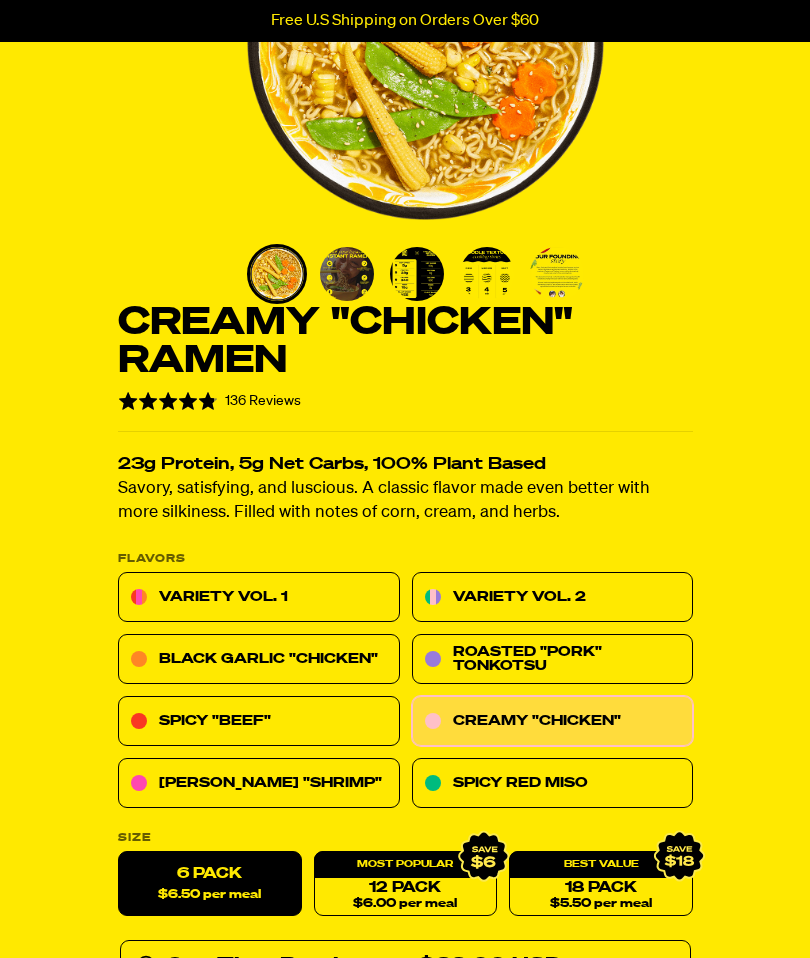 click on "Roasted "Pork" Tonkotsu" at bounding box center (552, 660) 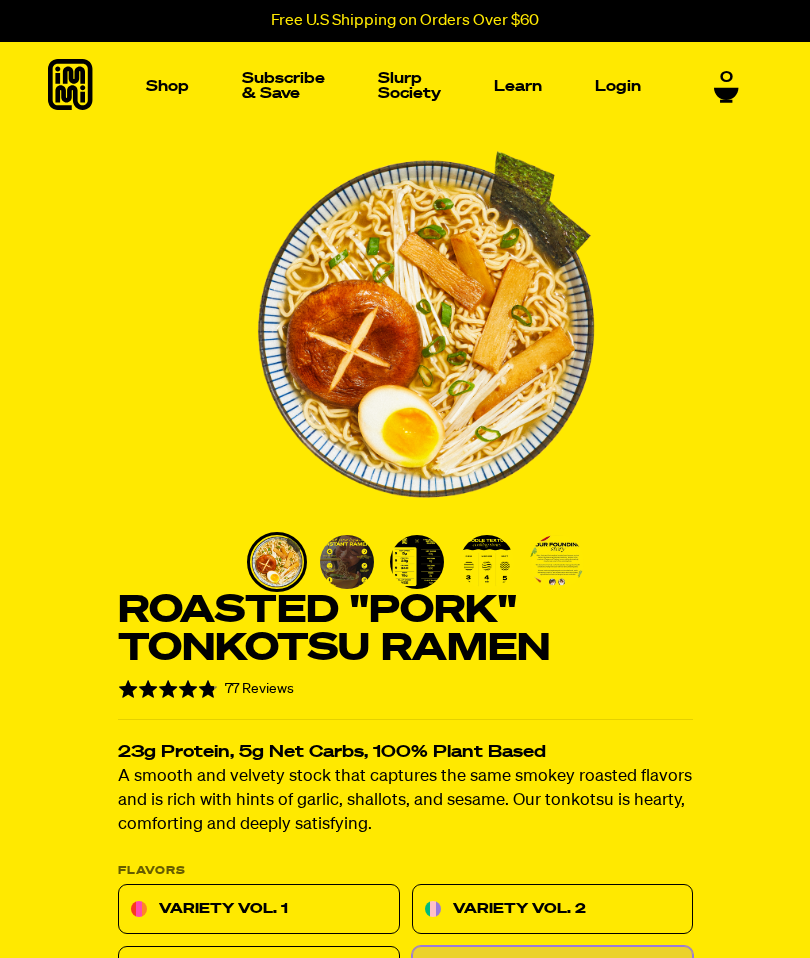 scroll, scrollTop: 0, scrollLeft: 0, axis: both 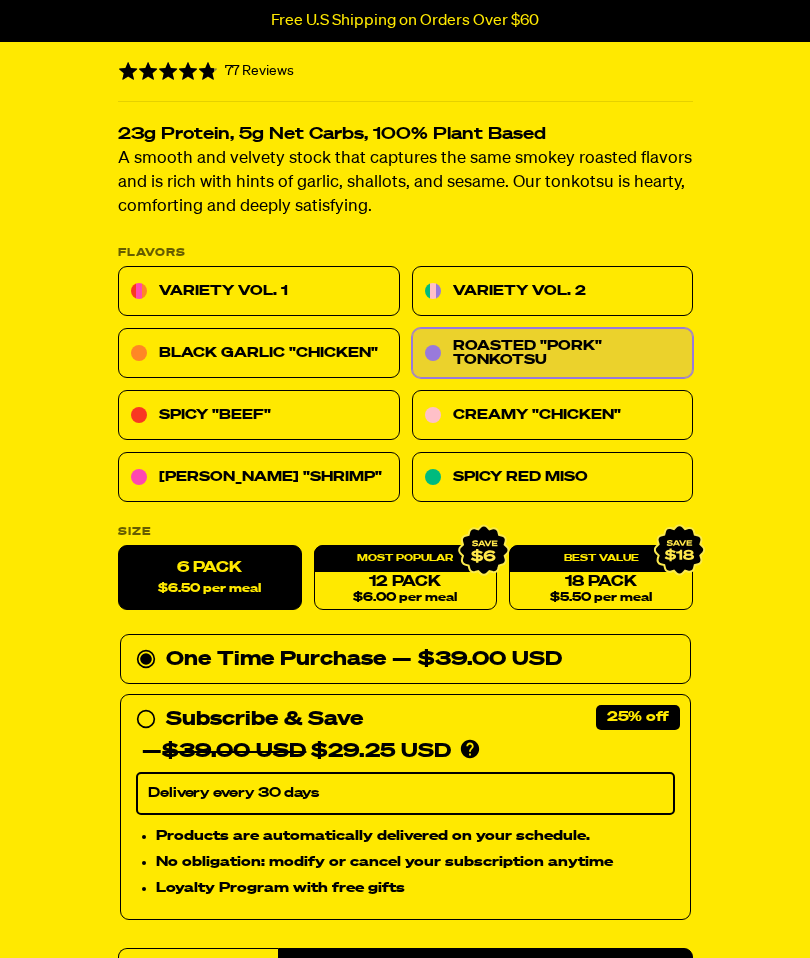 click on "Variety Vol. 1" at bounding box center (259, 292) 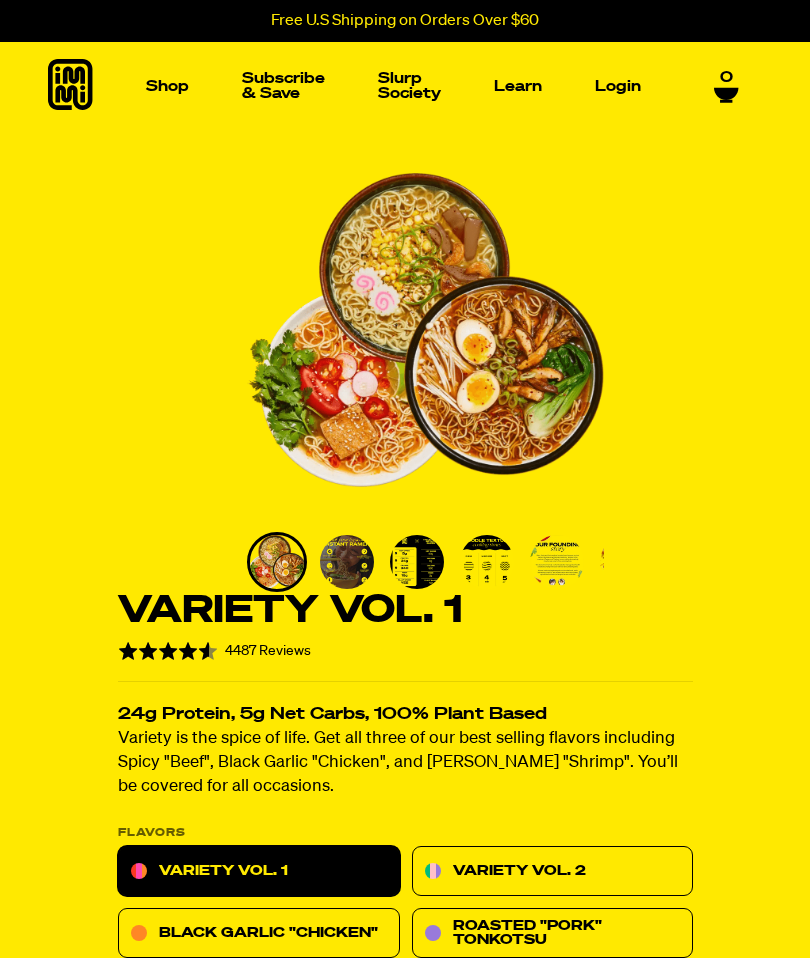 scroll, scrollTop: 0, scrollLeft: 0, axis: both 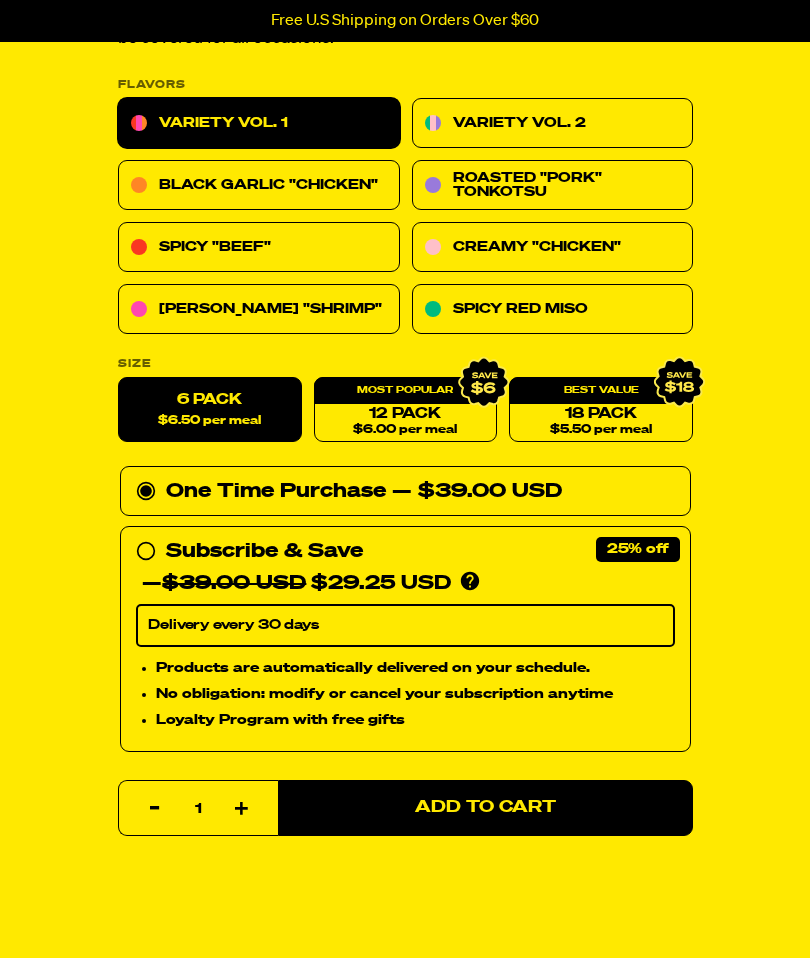 click on "Add to Cart" at bounding box center [485, 808] 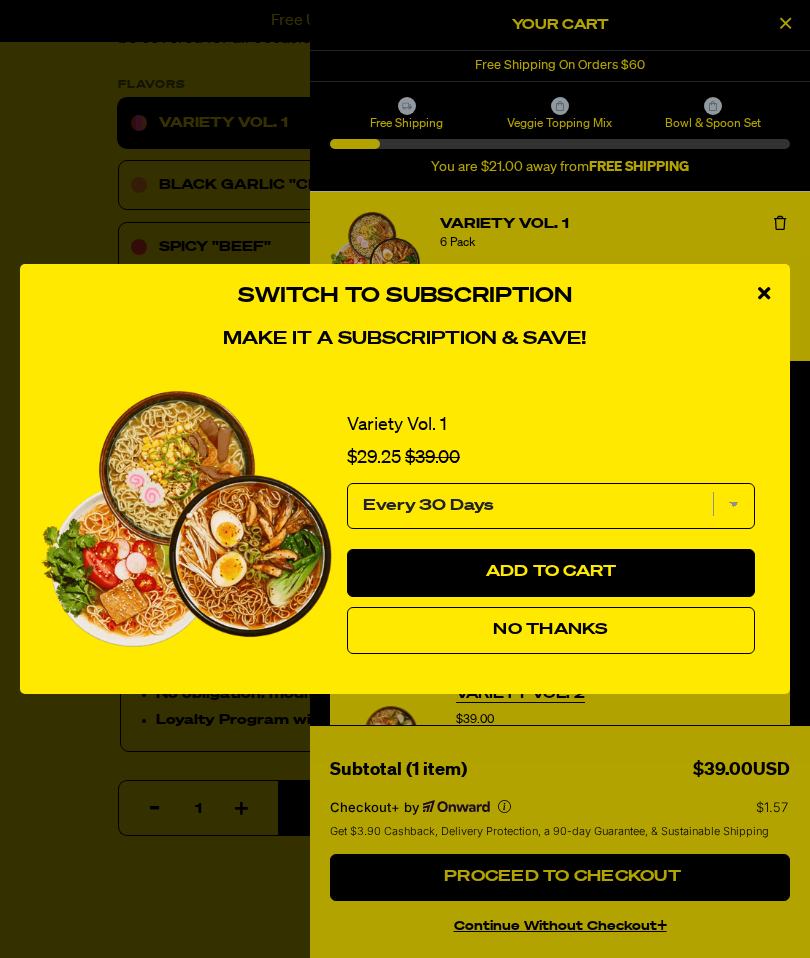 click on "No Thanks" at bounding box center (550, 630) 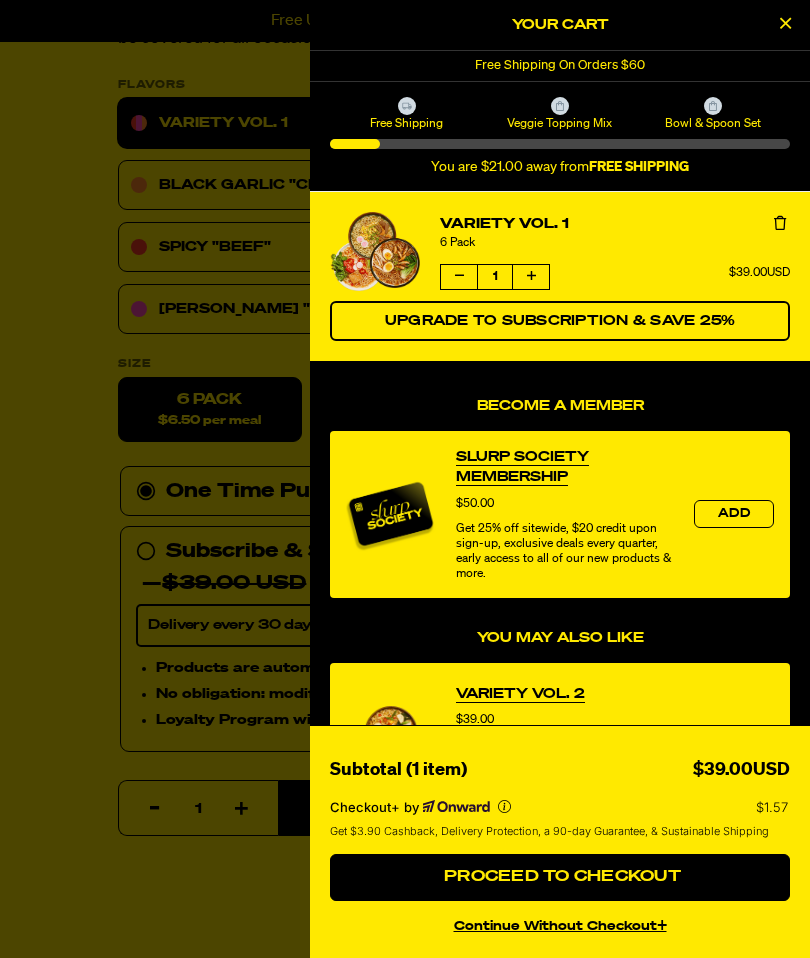 click on "continue without Checkout+" at bounding box center [560, 923] 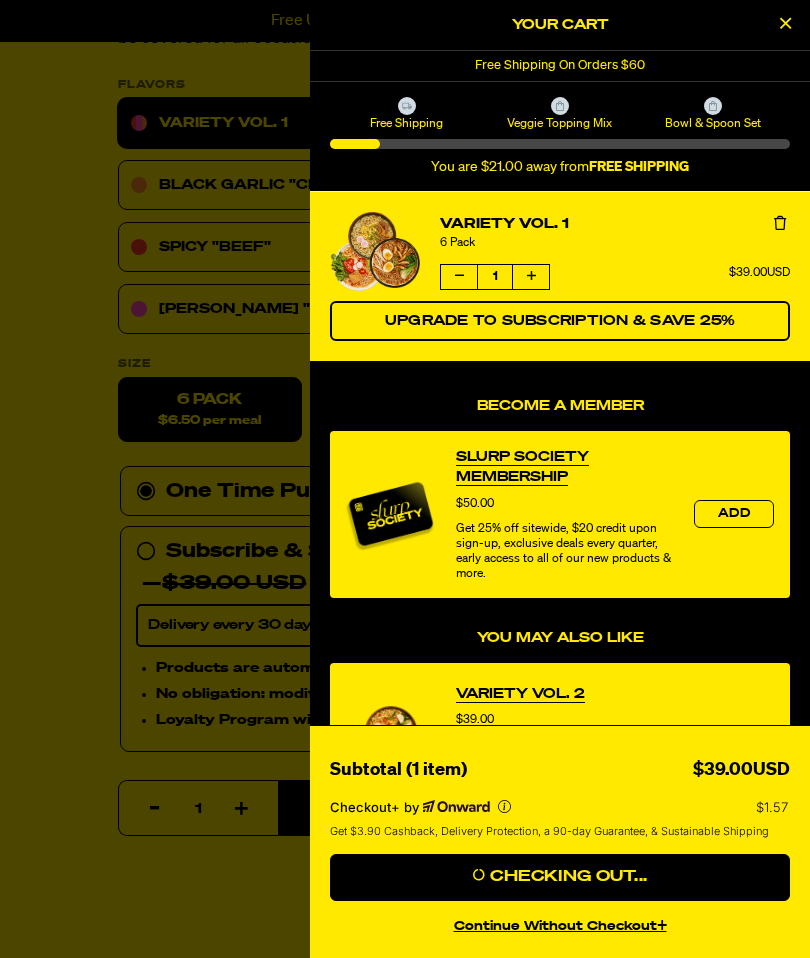 scroll, scrollTop: 821, scrollLeft: 0, axis: vertical 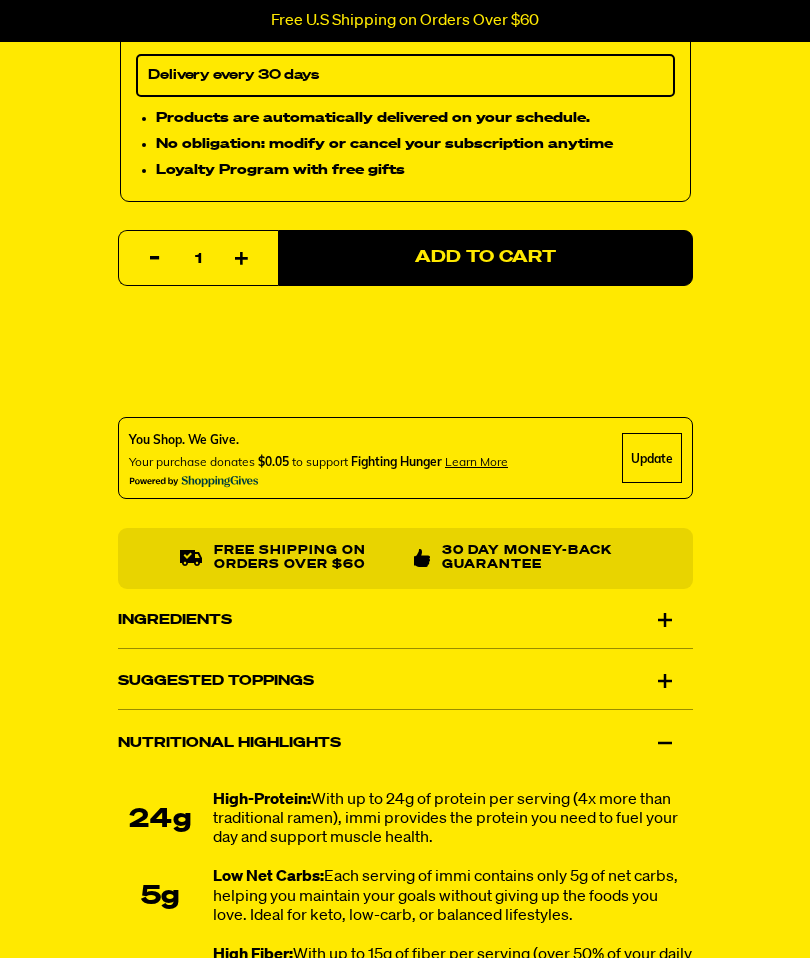 click on "Ingredients" at bounding box center (405, 621) 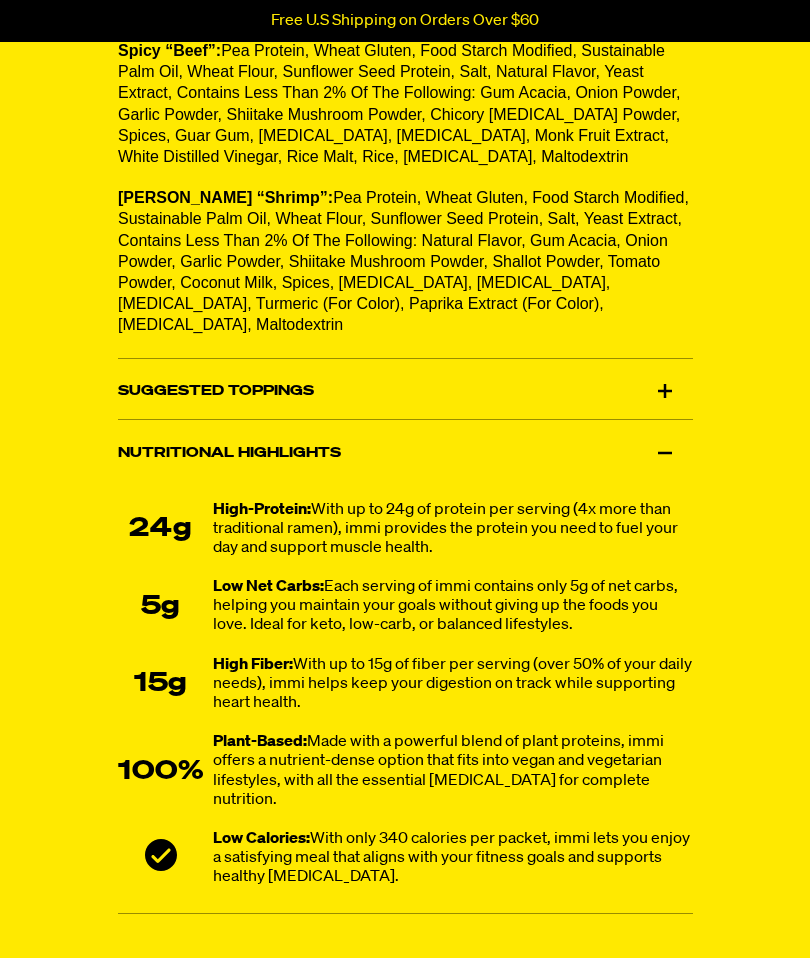 scroll, scrollTop: 2070, scrollLeft: 0, axis: vertical 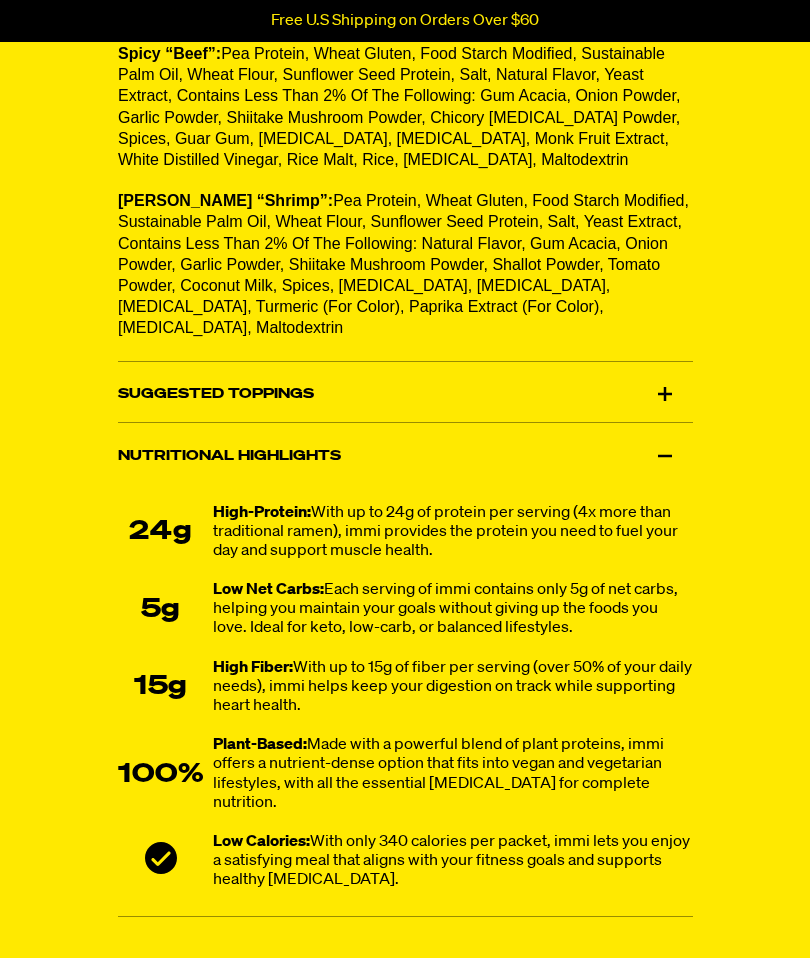 click on "Suggested Toppings" at bounding box center [405, 394] 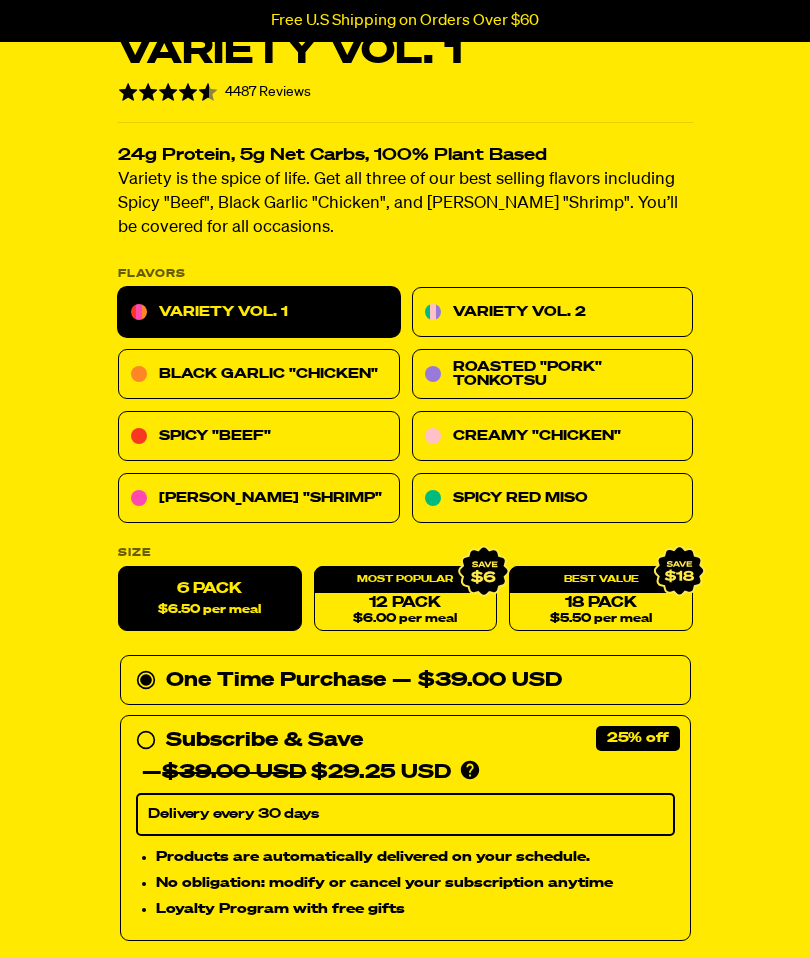 scroll, scrollTop: 557, scrollLeft: 0, axis: vertical 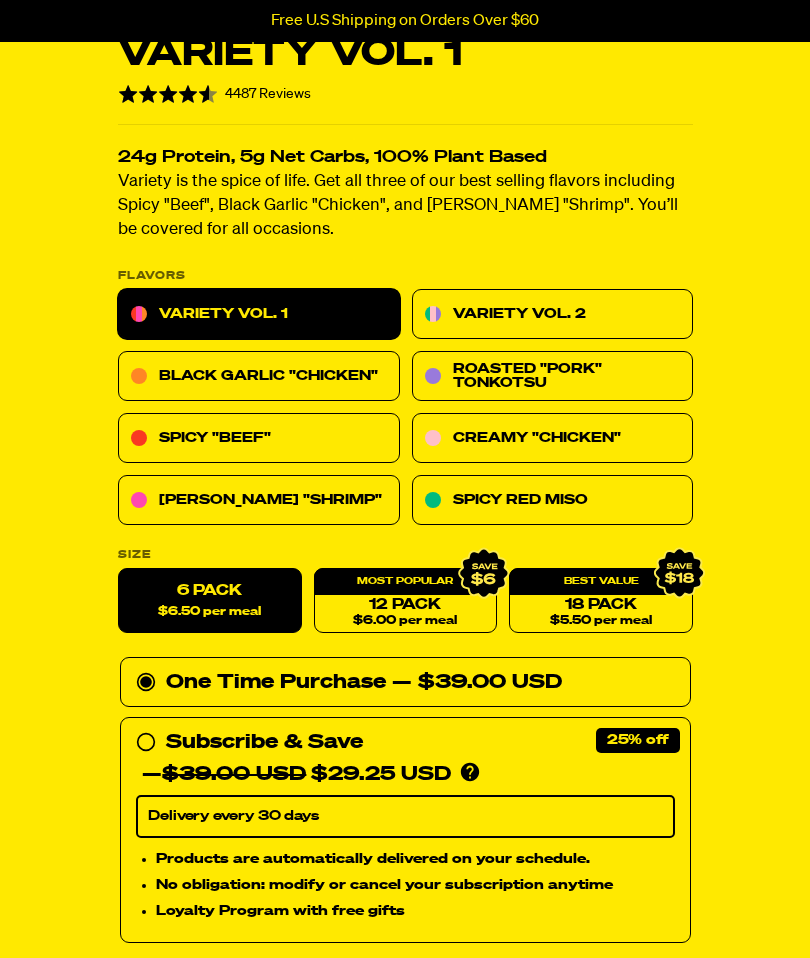 click on "Variety Vol. 2" at bounding box center (552, 315) 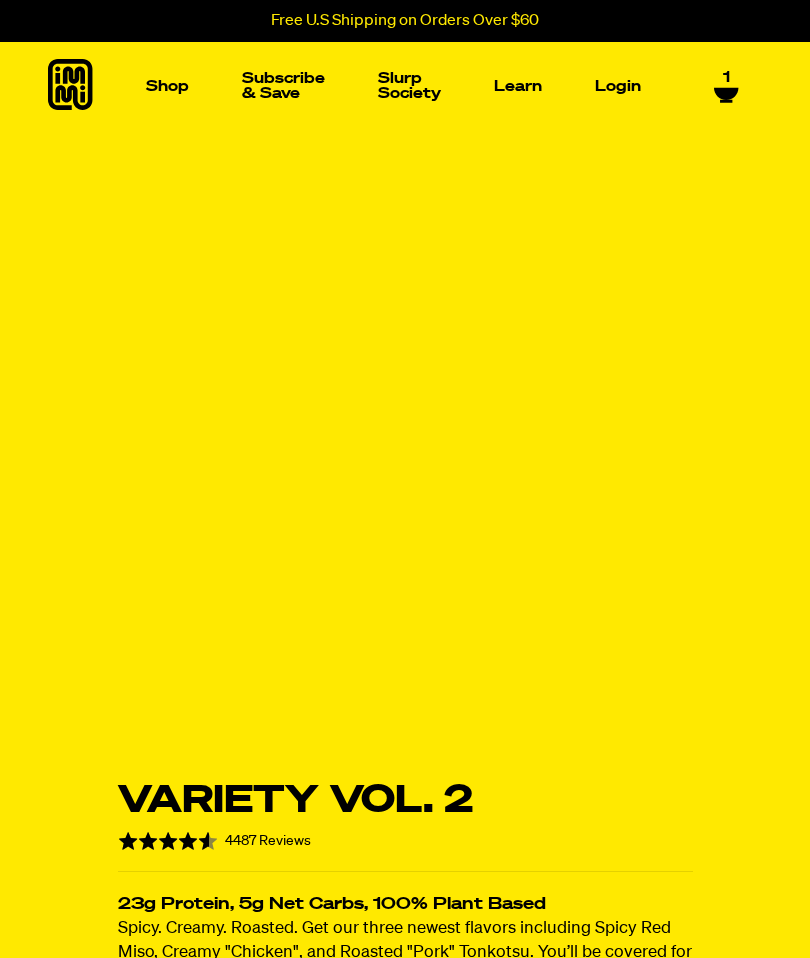 scroll, scrollTop: 0, scrollLeft: 0, axis: both 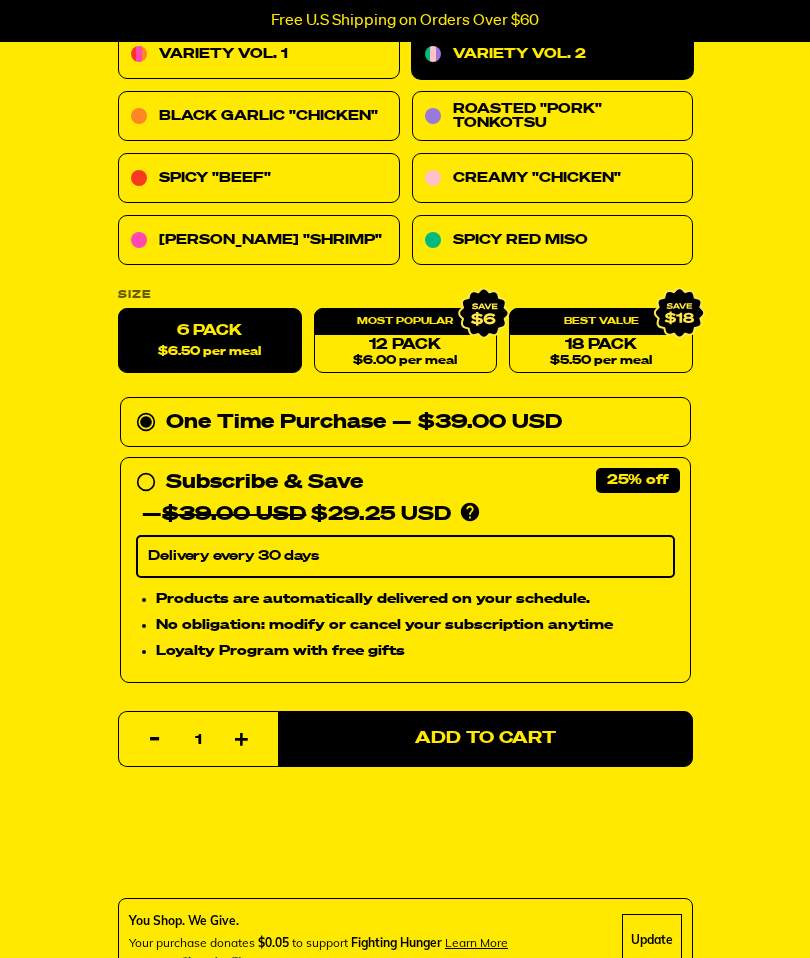 click on "Add to Cart" at bounding box center (485, 739) 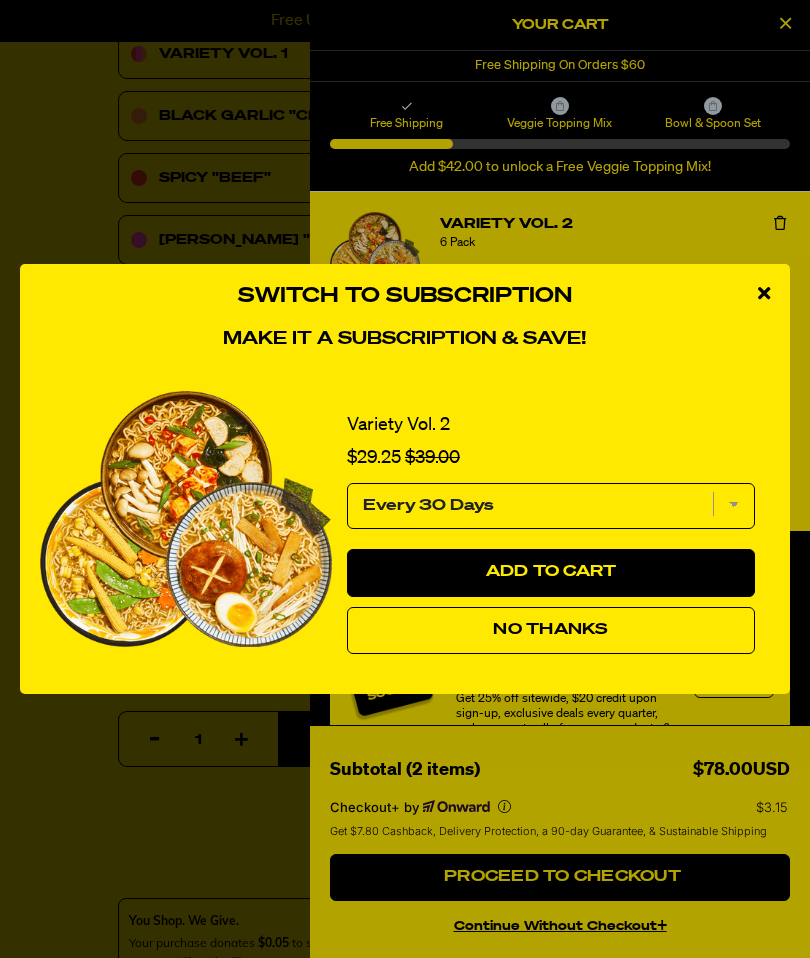 click on "No Thanks" at bounding box center [551, 631] 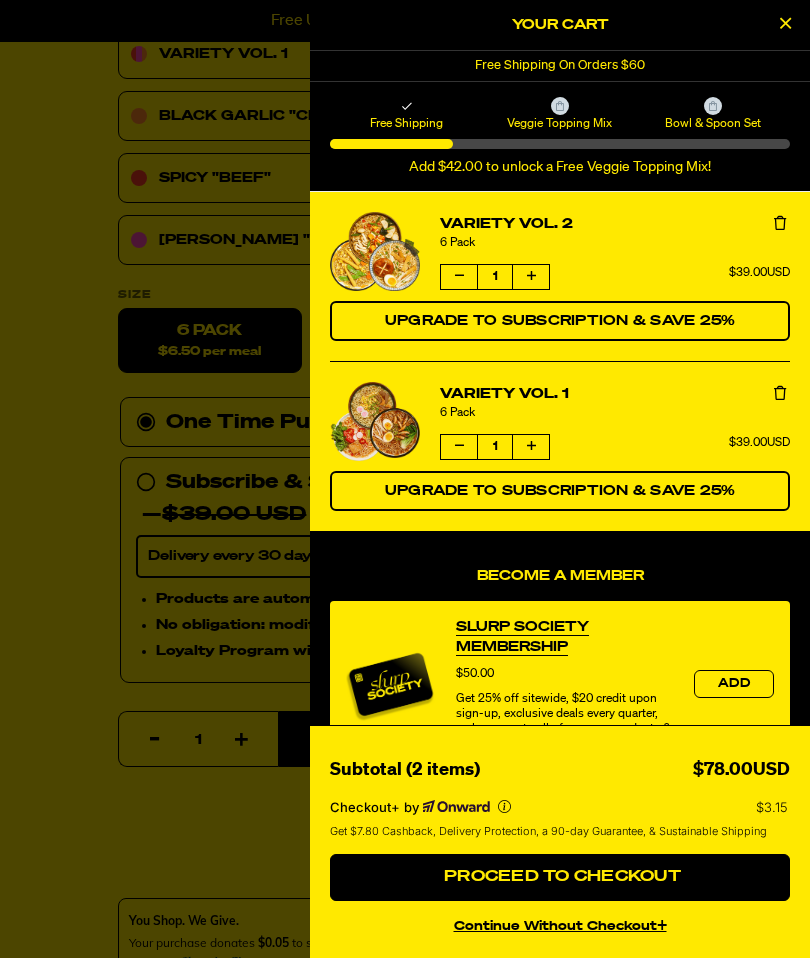 click at bounding box center [785, 25] 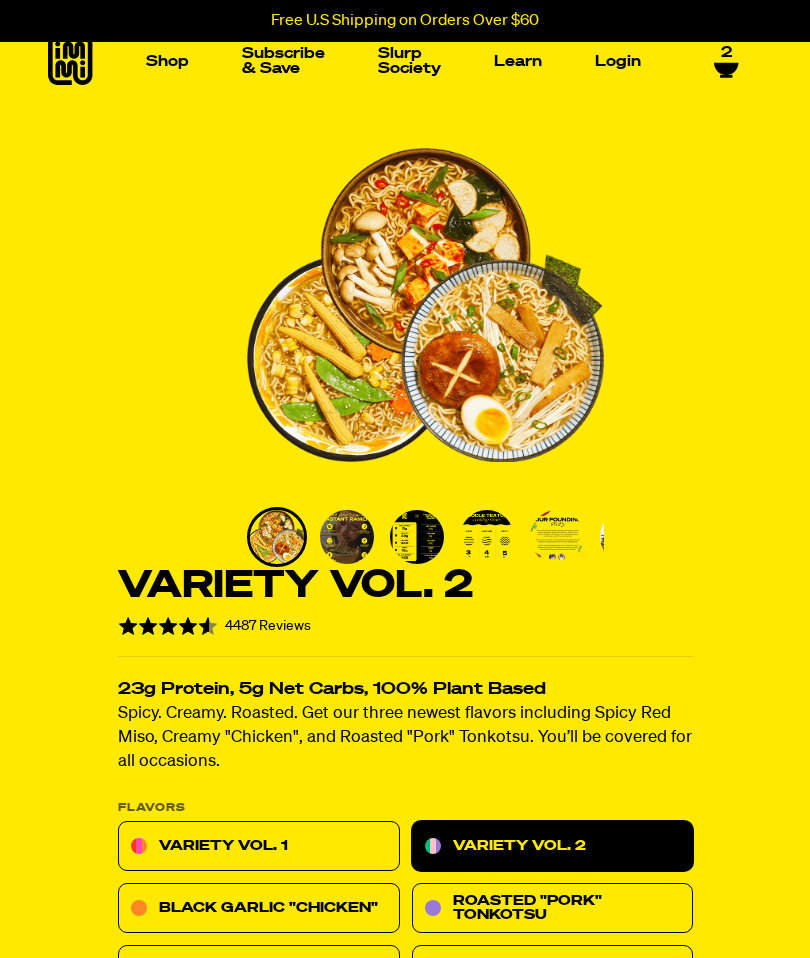 scroll, scrollTop: 0, scrollLeft: 0, axis: both 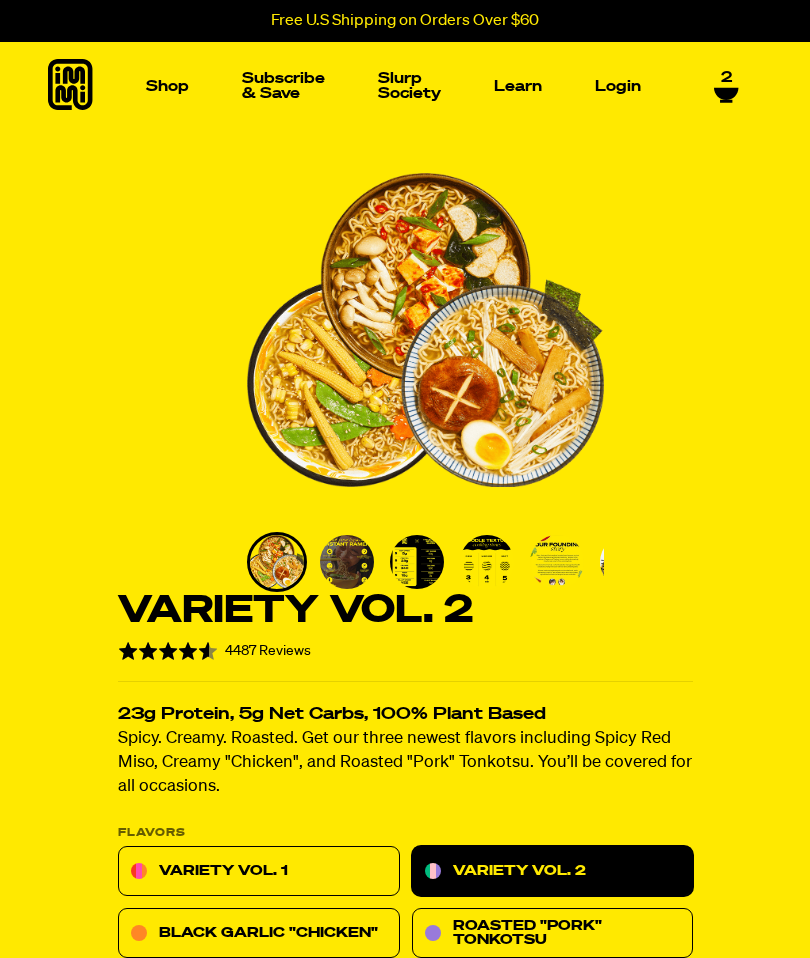 click at bounding box center (505, 235) 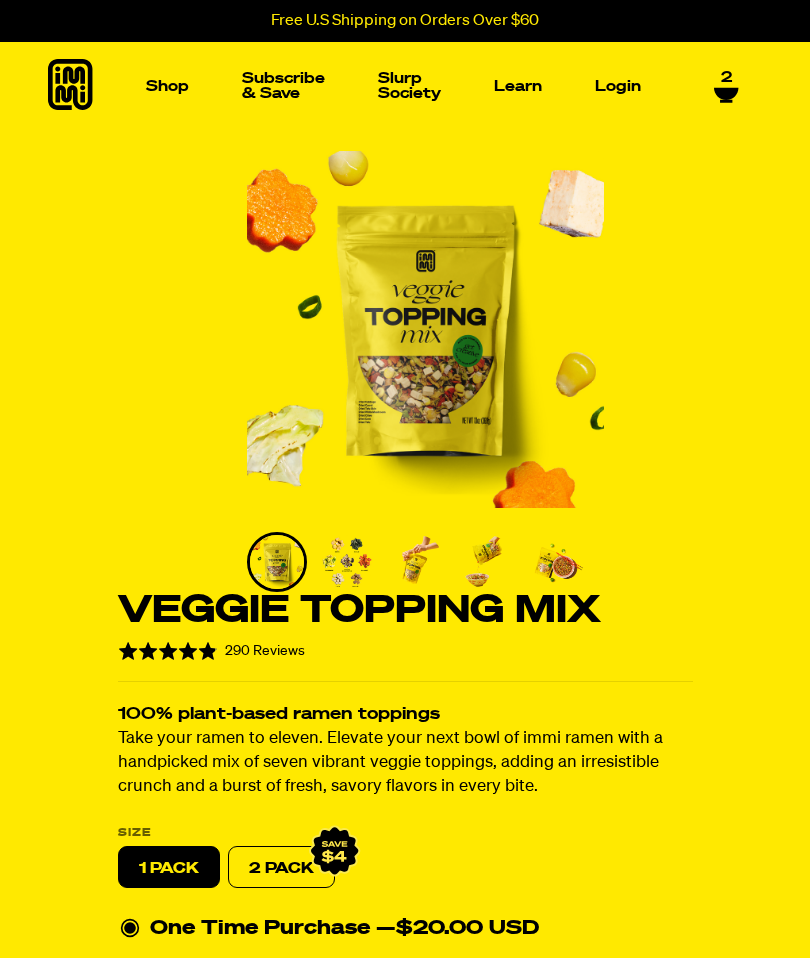 scroll, scrollTop: 0, scrollLeft: 0, axis: both 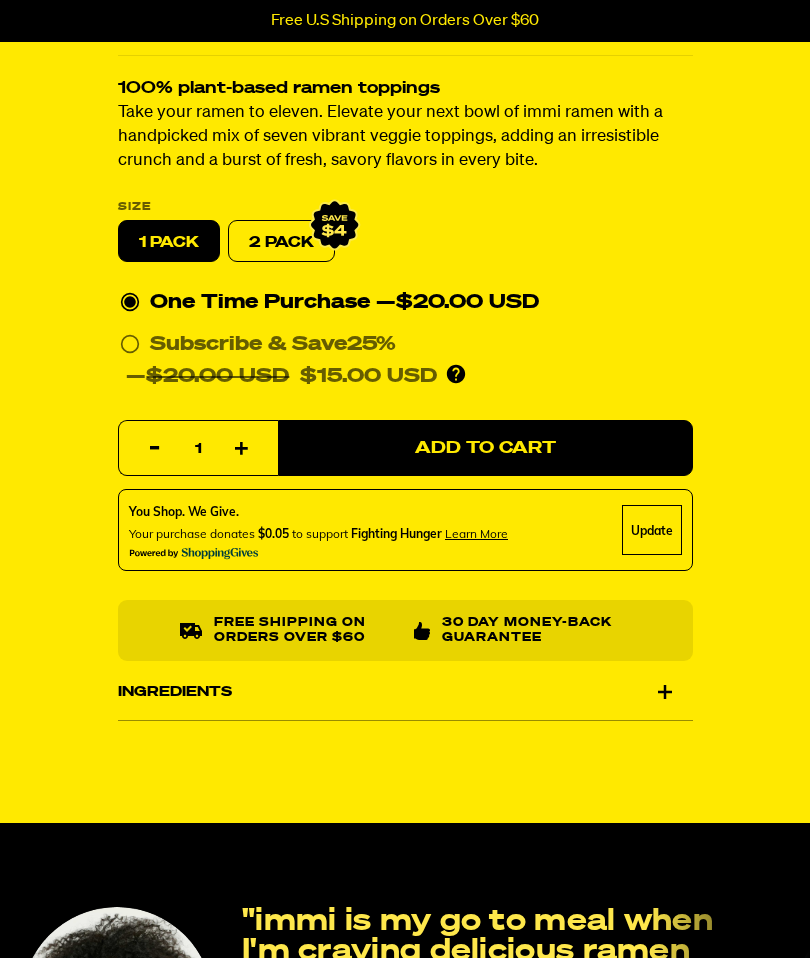 click on "Ingredients" at bounding box center (405, 694) 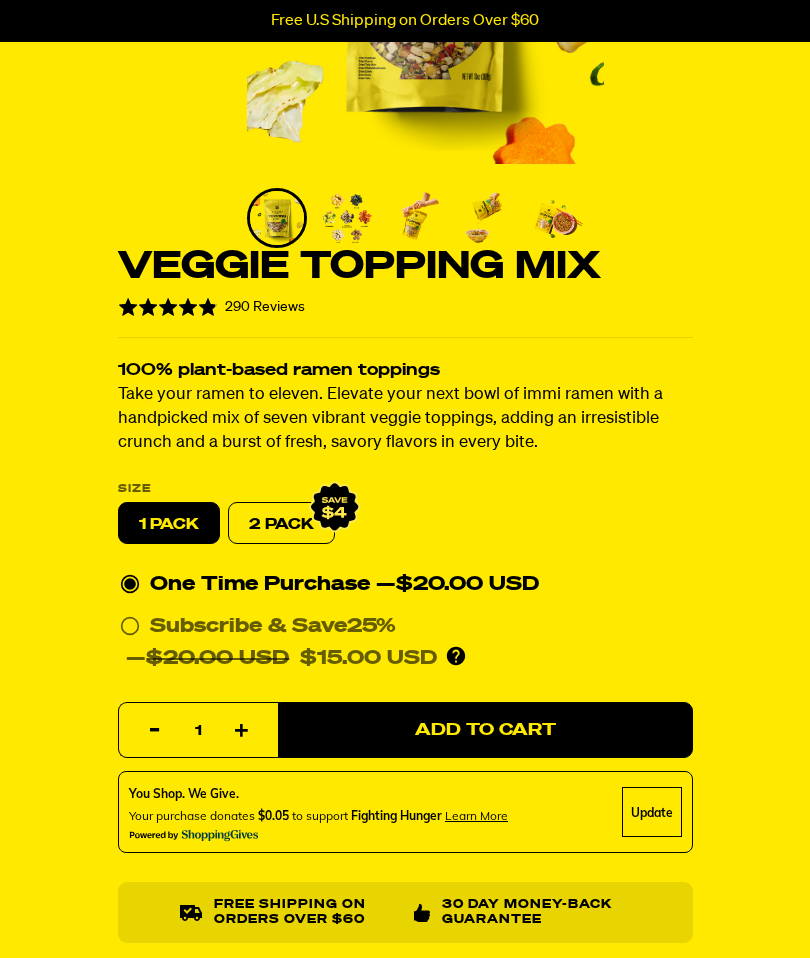 scroll, scrollTop: 342, scrollLeft: 0, axis: vertical 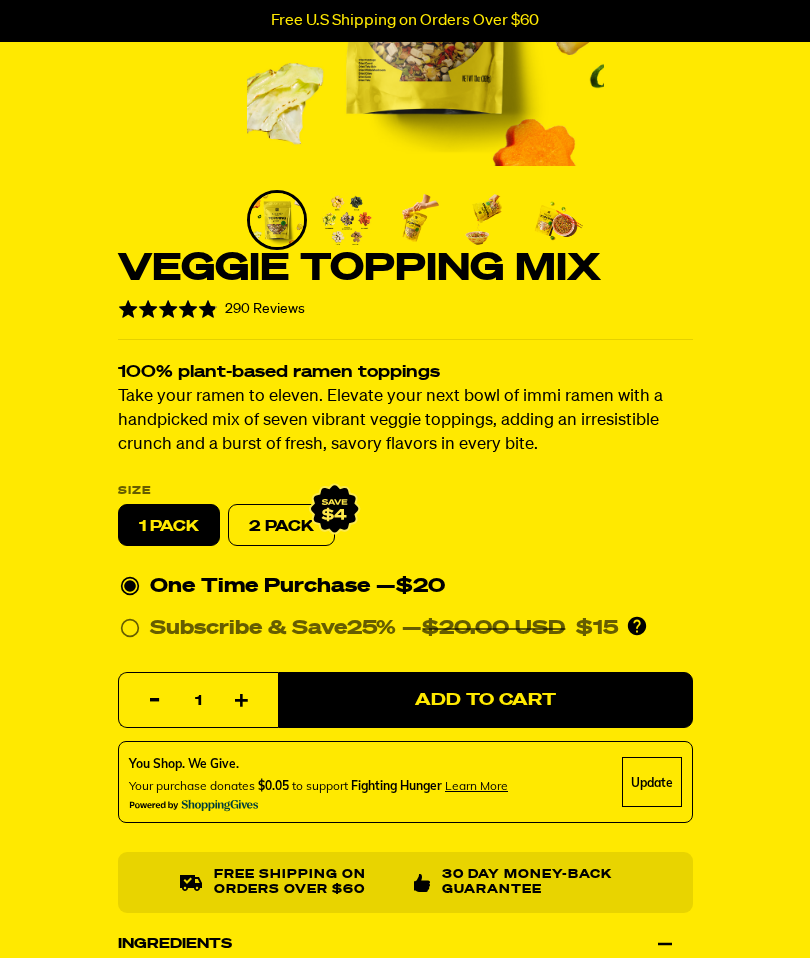 click on "2 PACK" at bounding box center (281, 526) 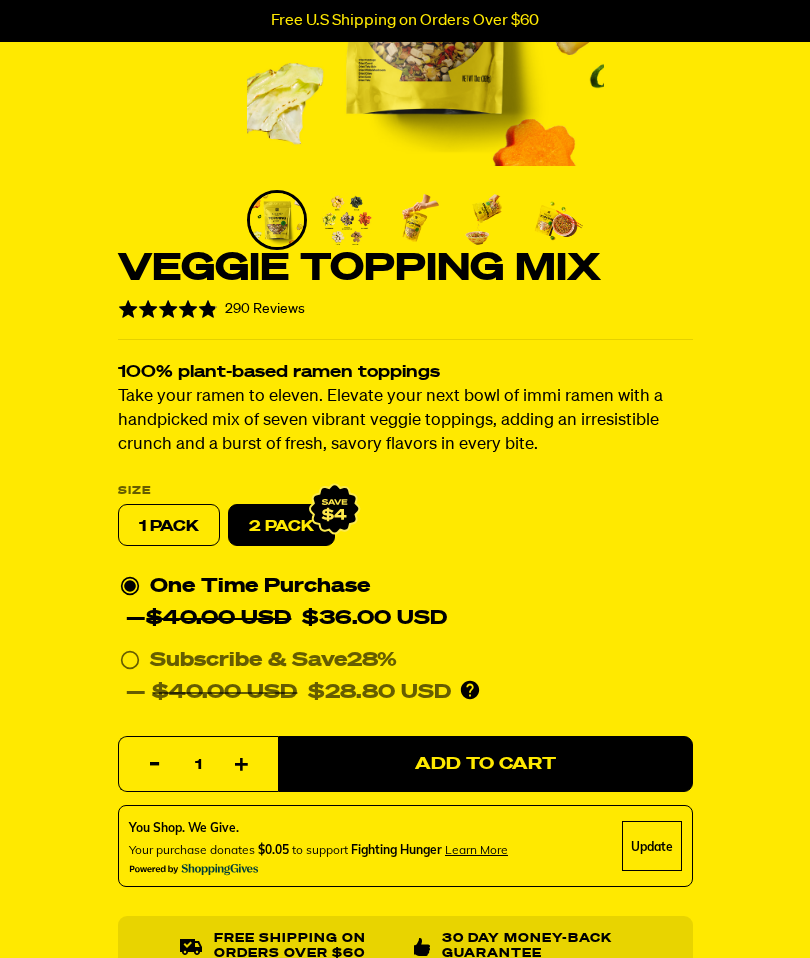 click on "Add to Cart" at bounding box center (485, 764) 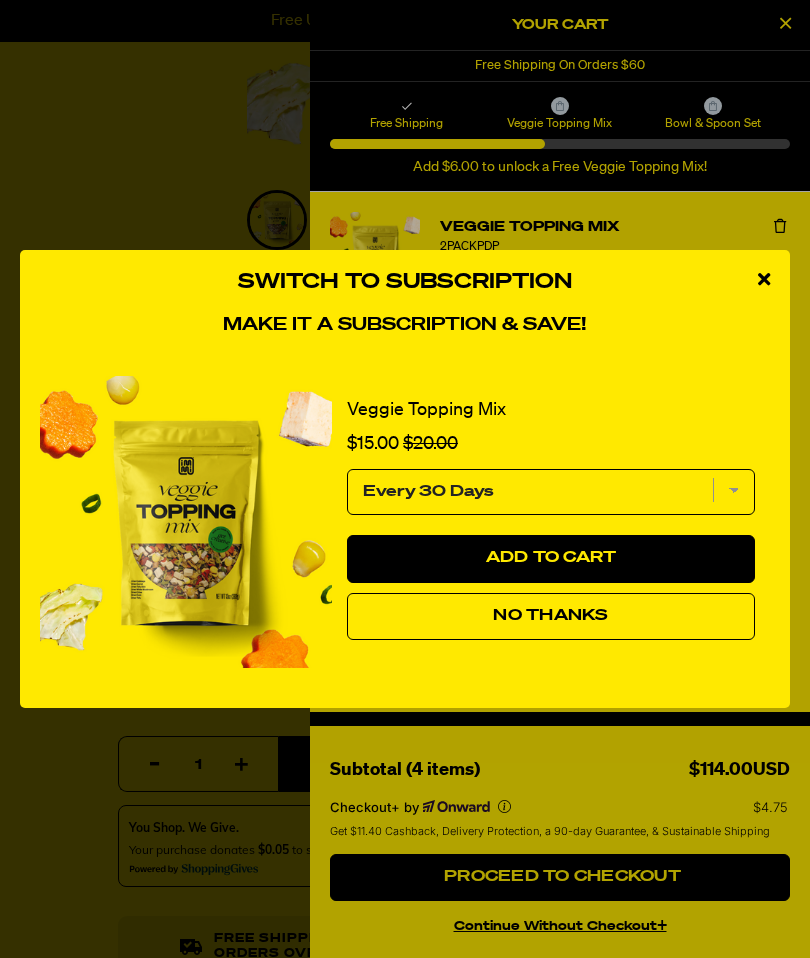 click on "No Thanks" at bounding box center [551, 617] 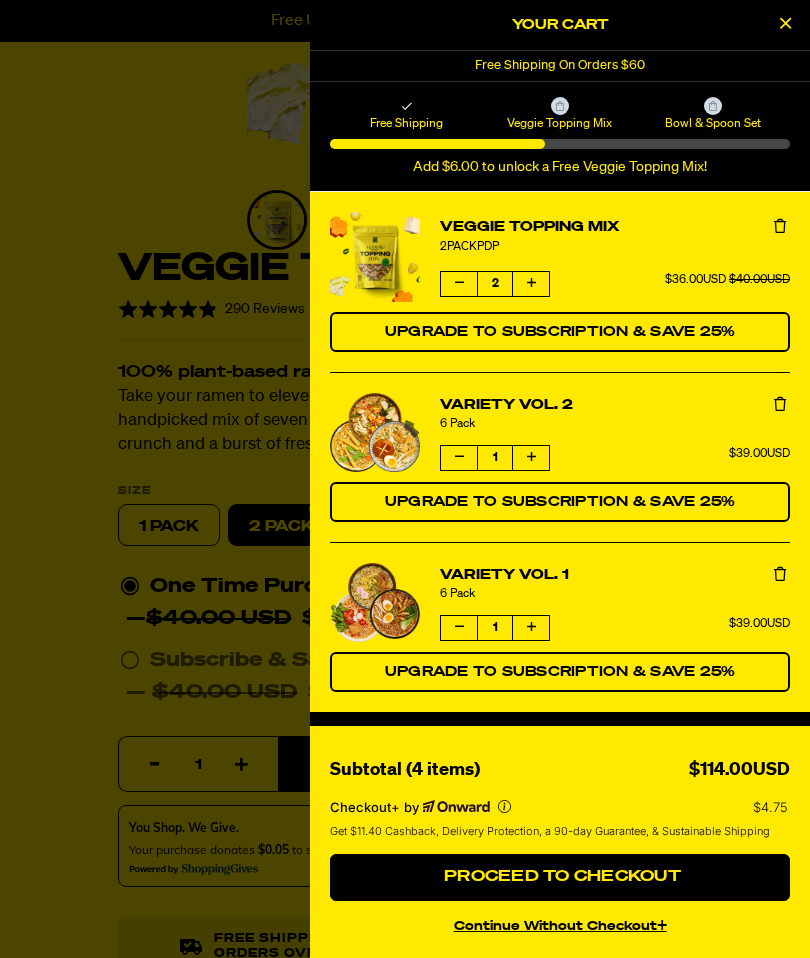 click on "Proceed to Checkout" at bounding box center (560, 877) 